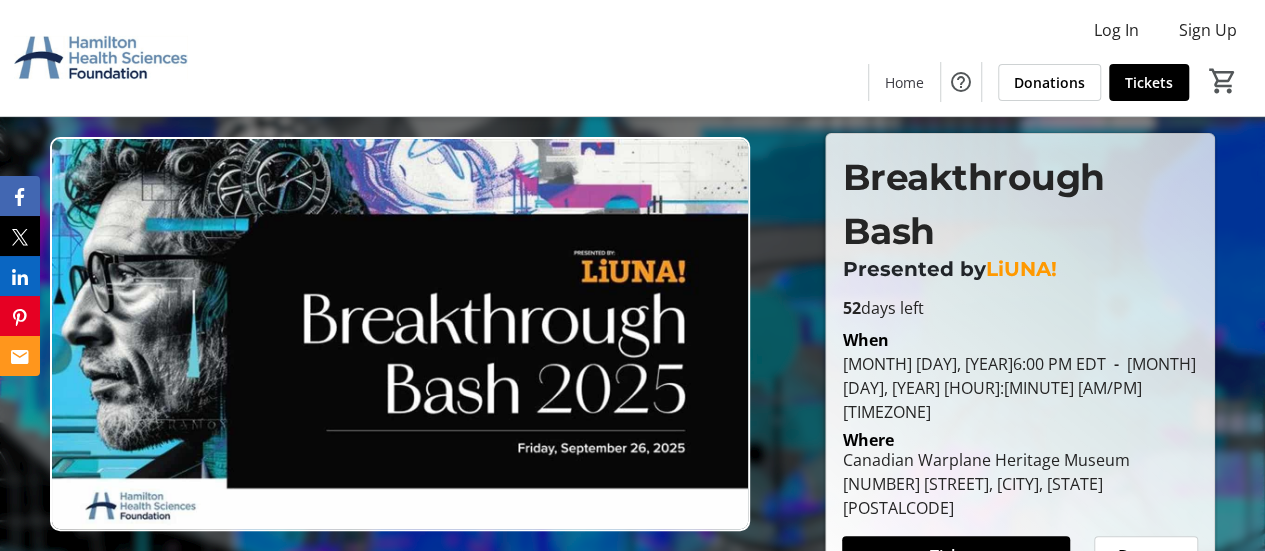 scroll, scrollTop: 100, scrollLeft: 0, axis: vertical 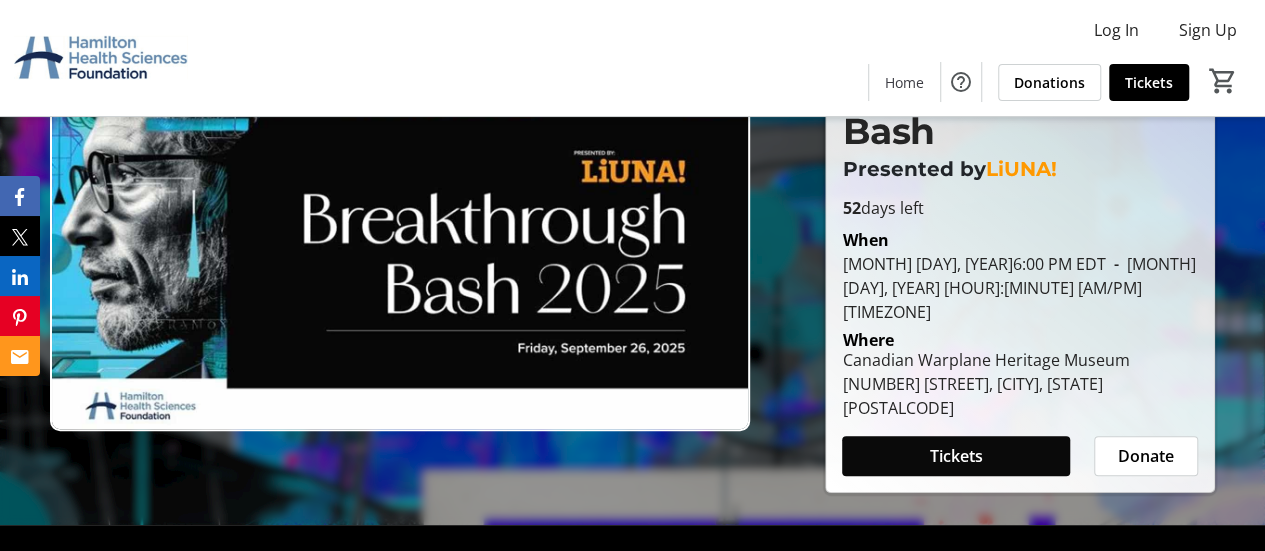 click at bounding box center [956, 456] 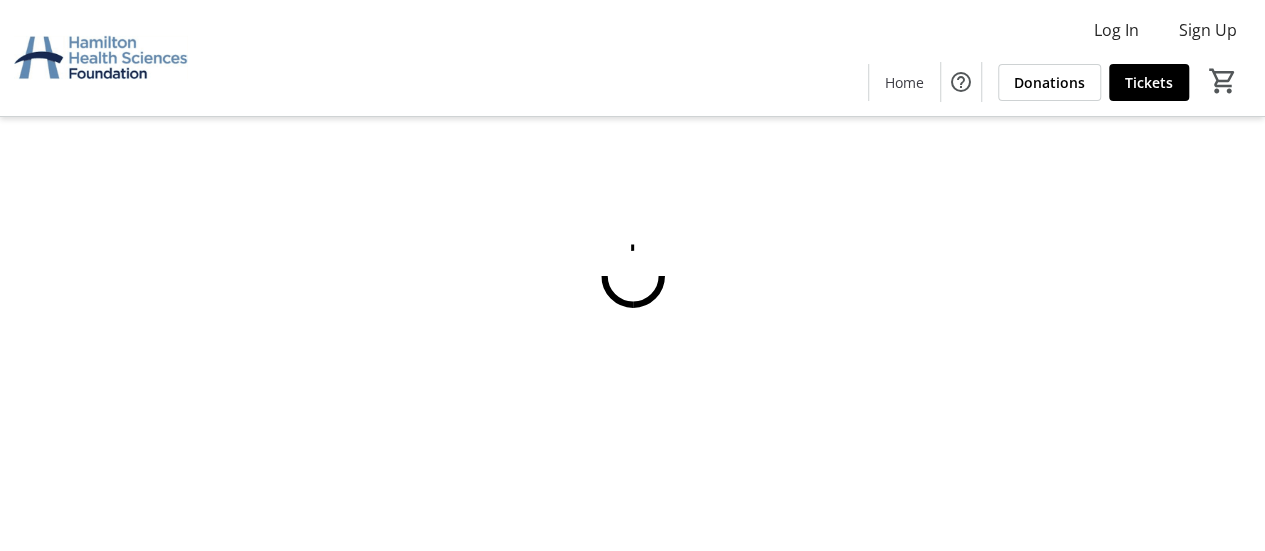 scroll, scrollTop: 0, scrollLeft: 0, axis: both 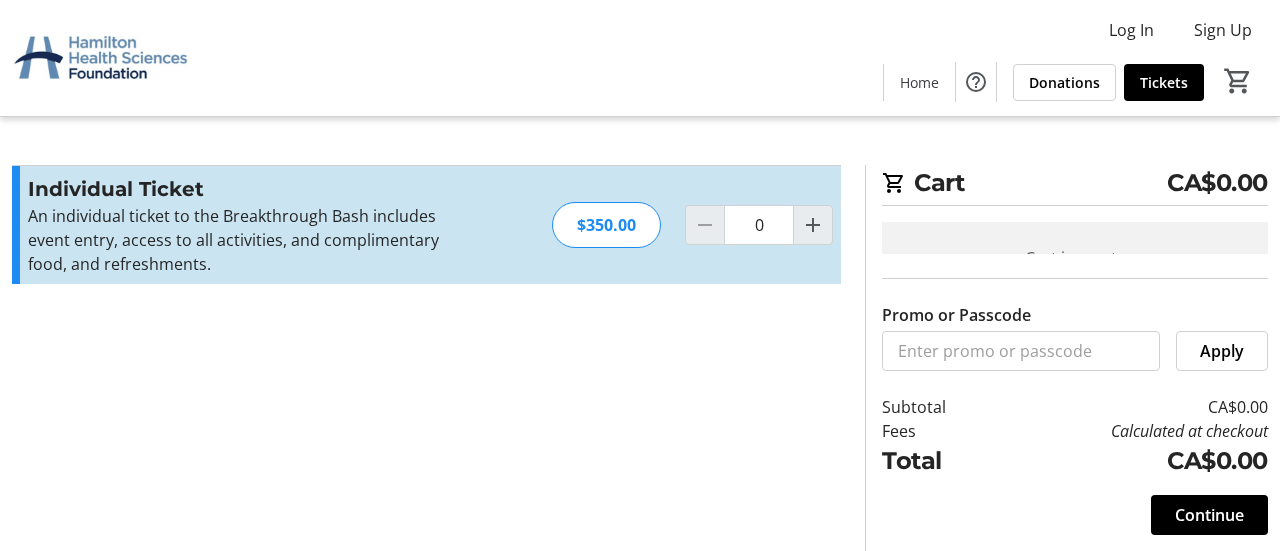 click on "Promo or Passcode  Apply  Individual Ticket An individual ticket to the Breakthrough Bash includes event entry, access to all activities, and complimentary food, and refreshments.  Read more  An individual ticket to the Breakthrough Bash includes event entry, access to all activities, and complimentary food, and refreshments.  $350.00  0" 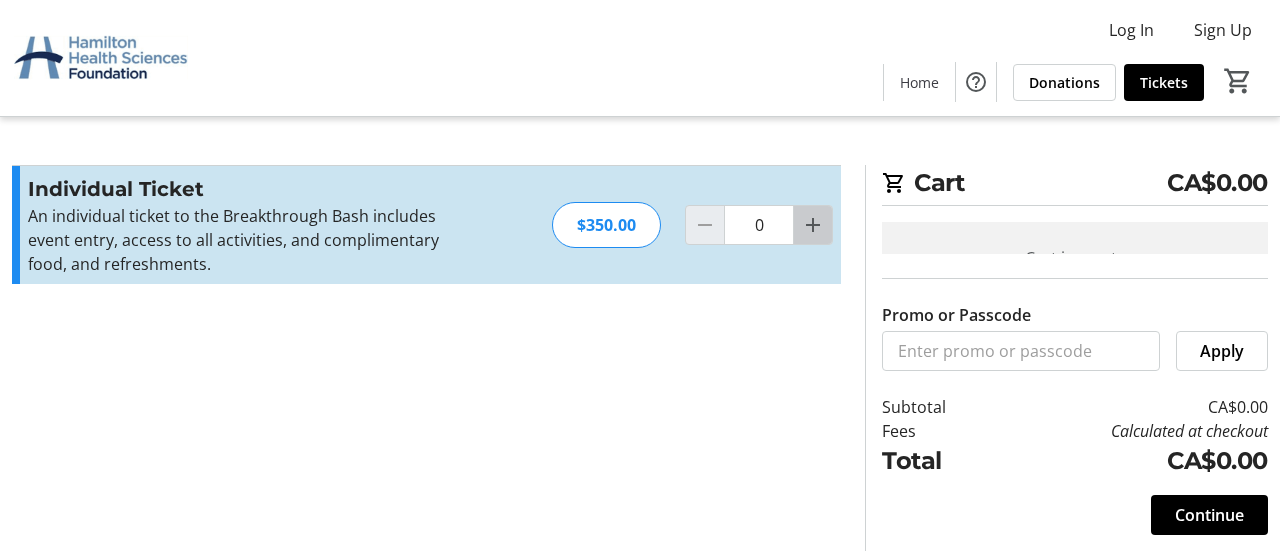 click 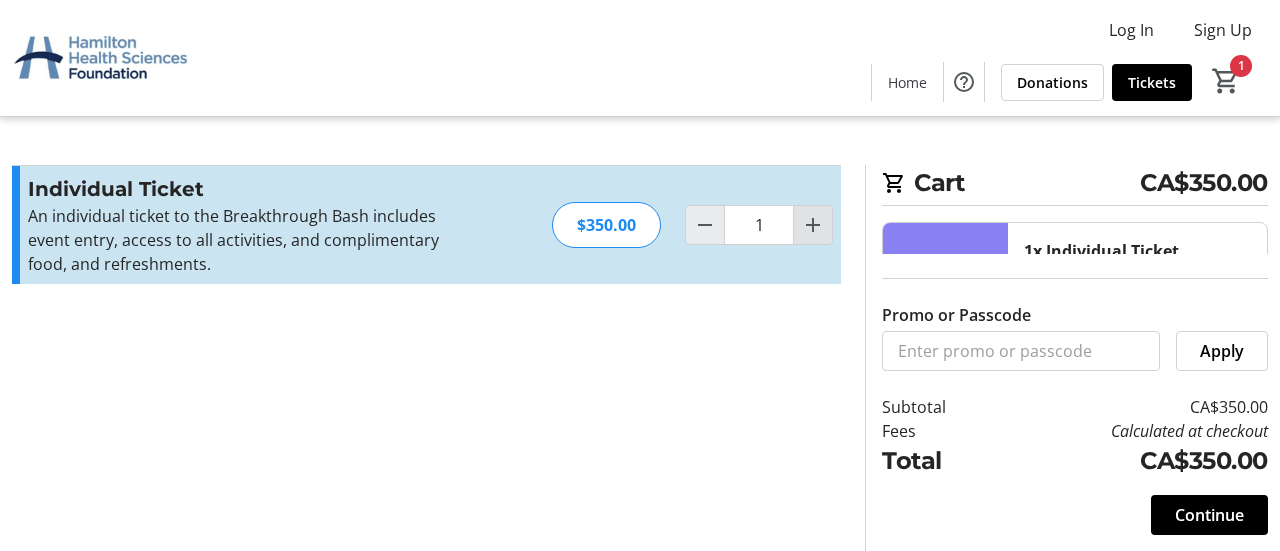 click 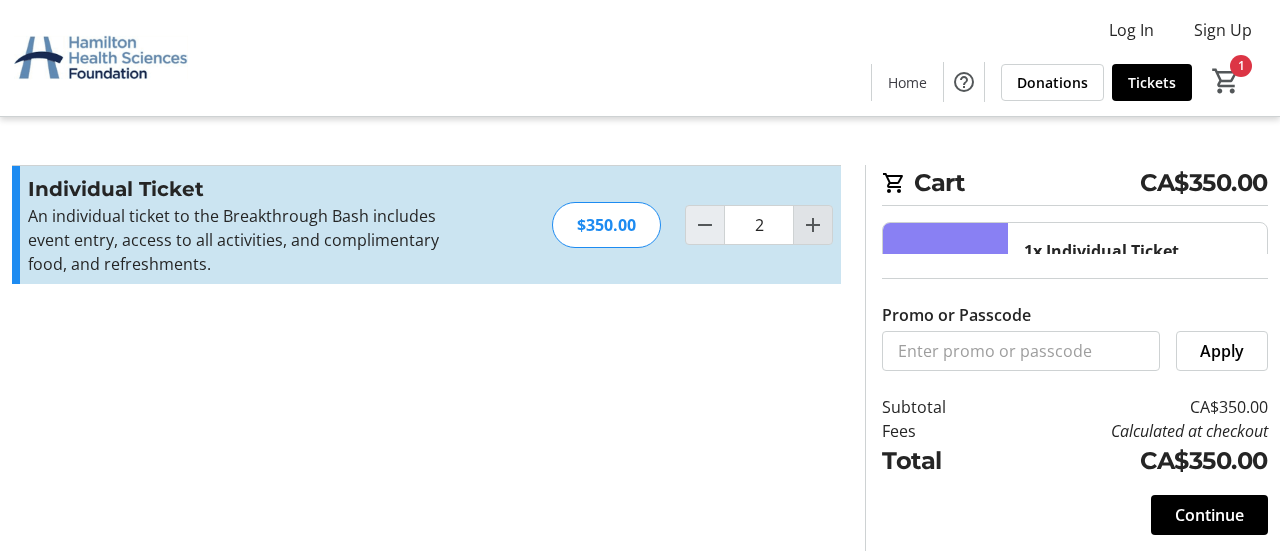 type on "2" 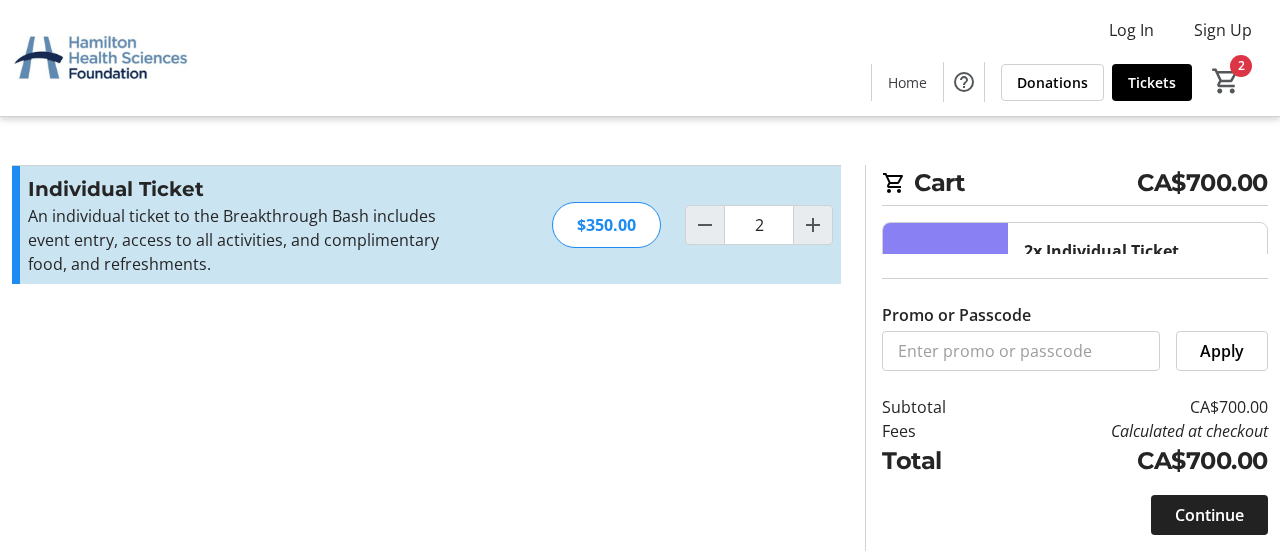 click on "Continue" 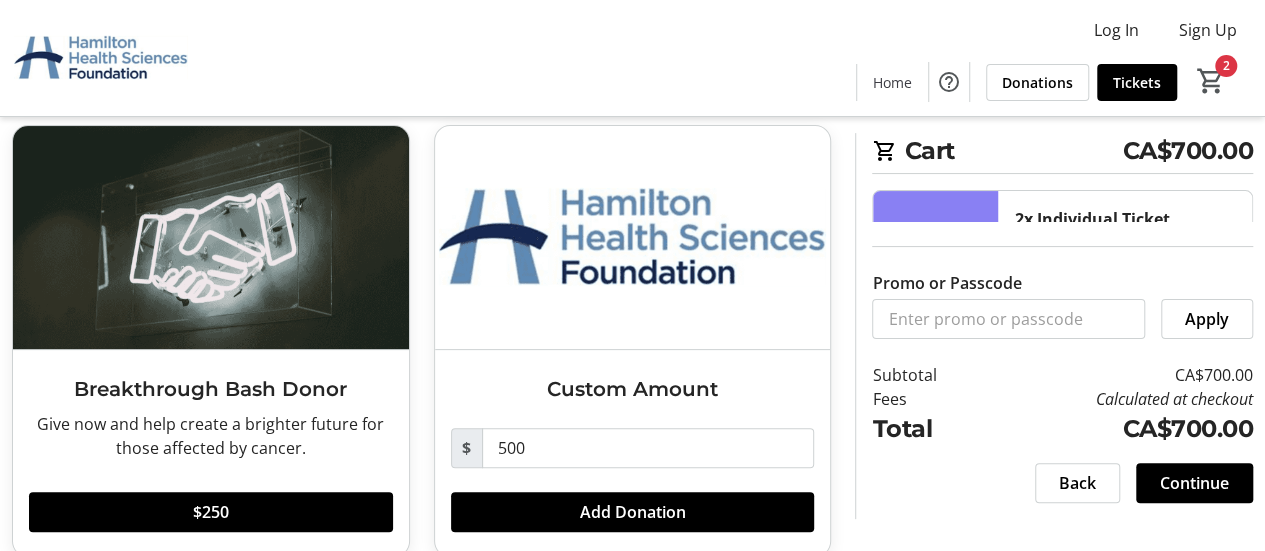 scroll, scrollTop: 128, scrollLeft: 0, axis: vertical 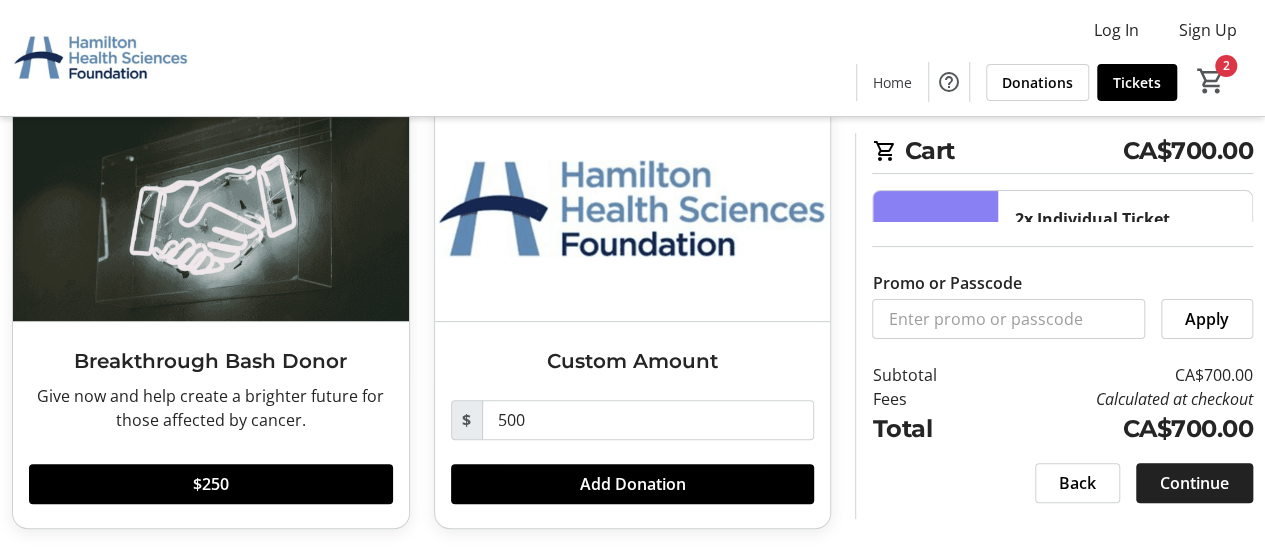 click on "Continue" 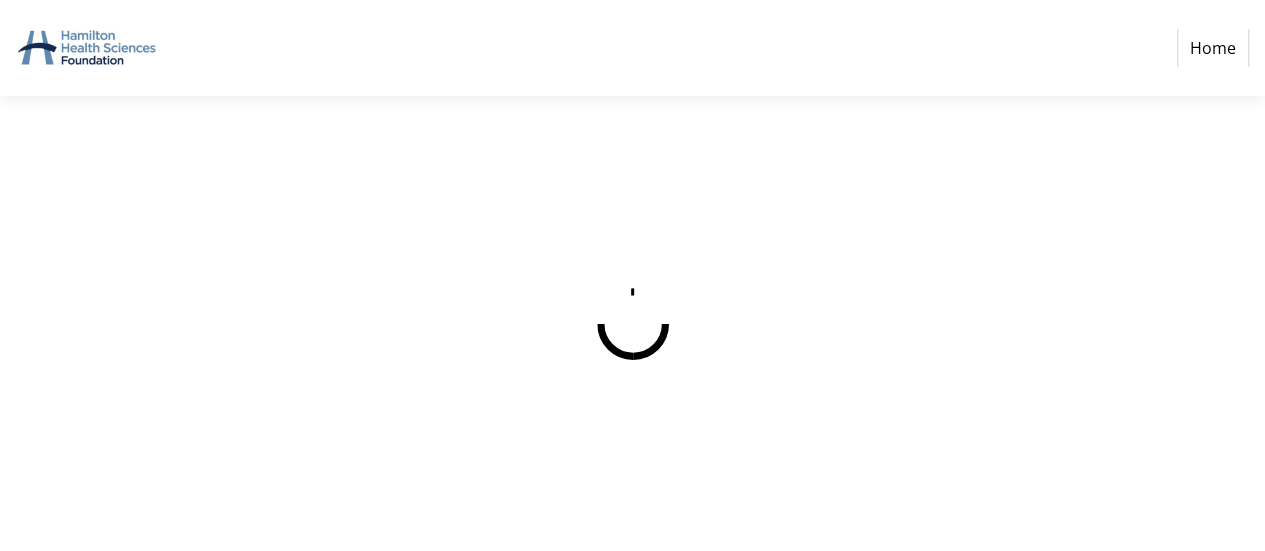 scroll, scrollTop: 0, scrollLeft: 0, axis: both 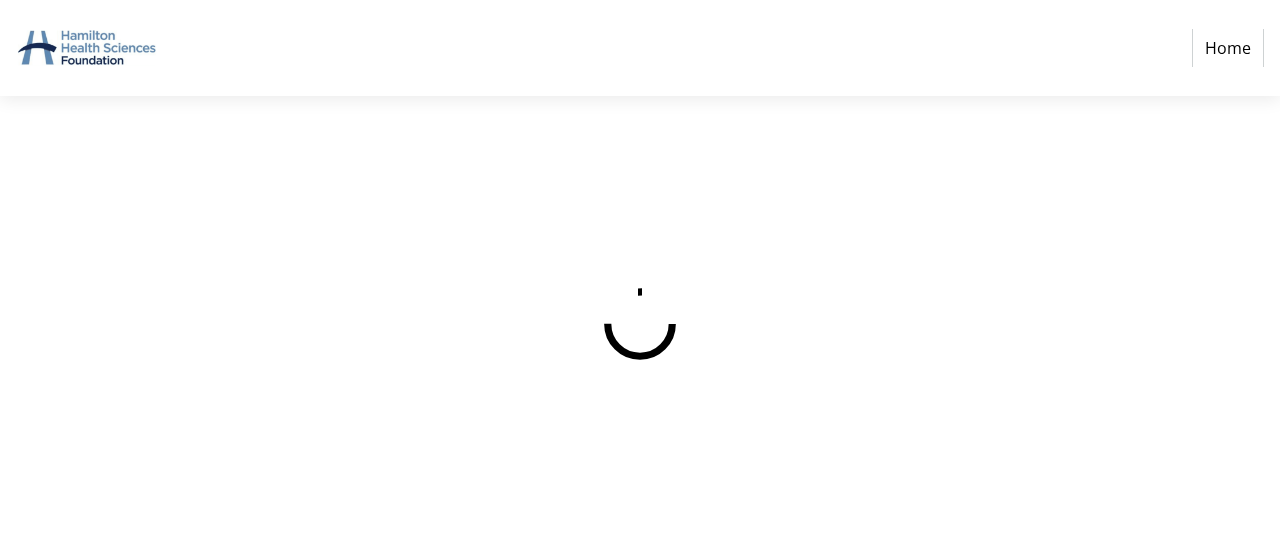 select on "CA" 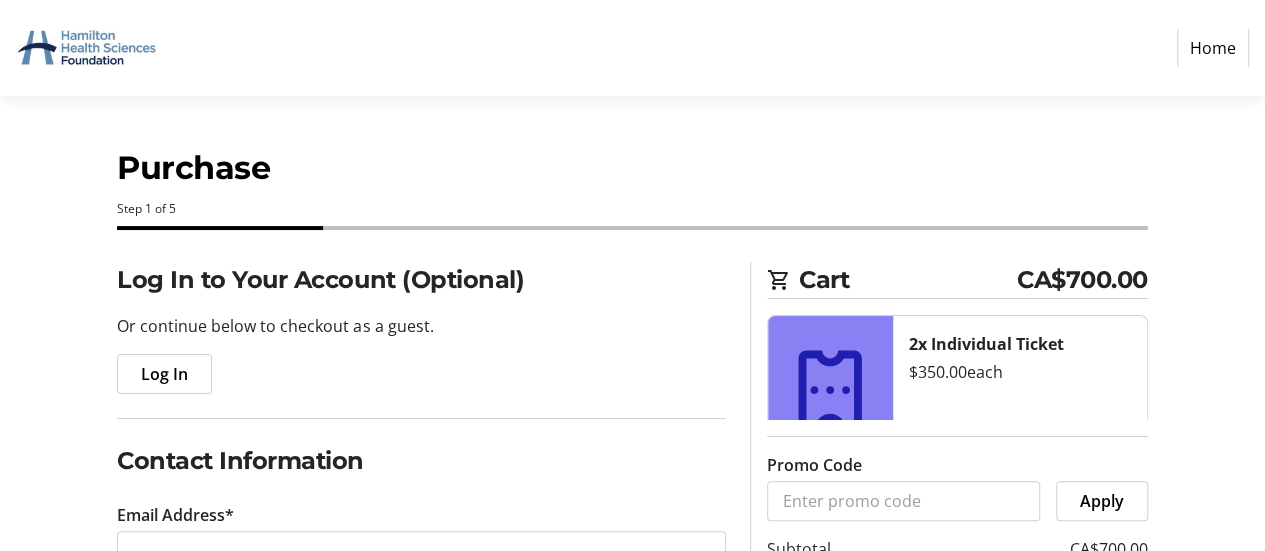 scroll, scrollTop: 42, scrollLeft: 0, axis: vertical 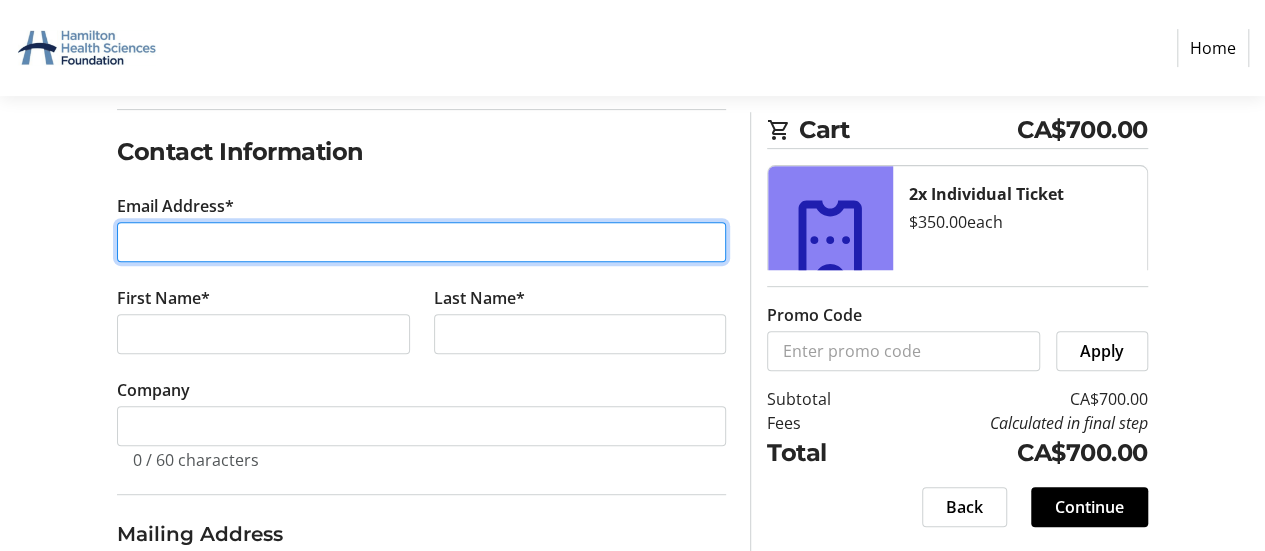 click on "Email Address*" at bounding box center [421, 242] 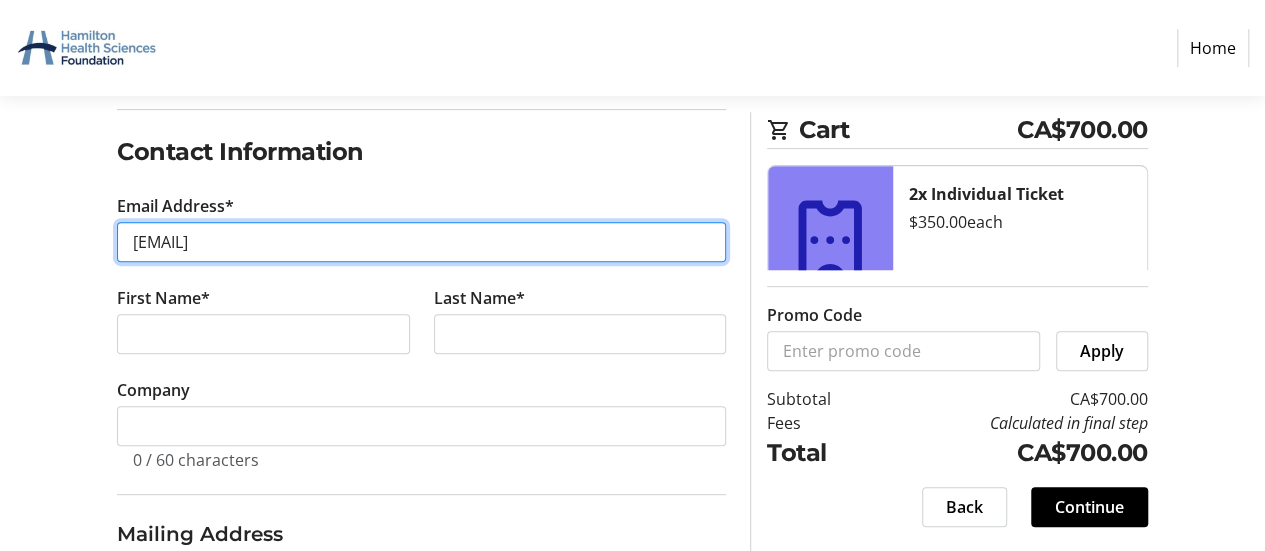 type on "[EMAIL]" 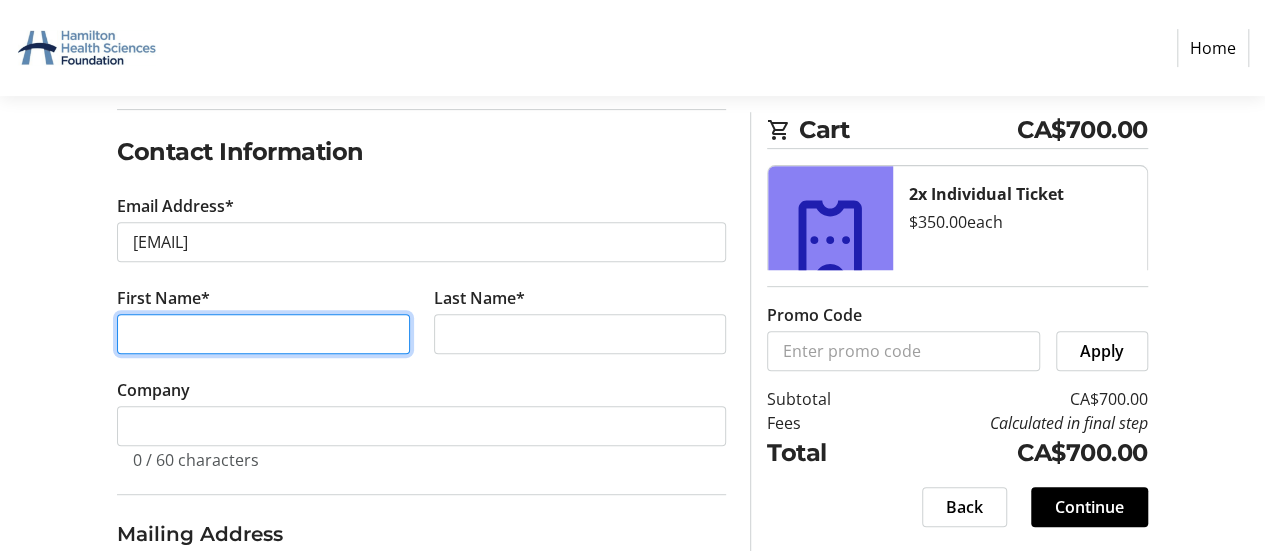 click on "First Name*" at bounding box center (263, 334) 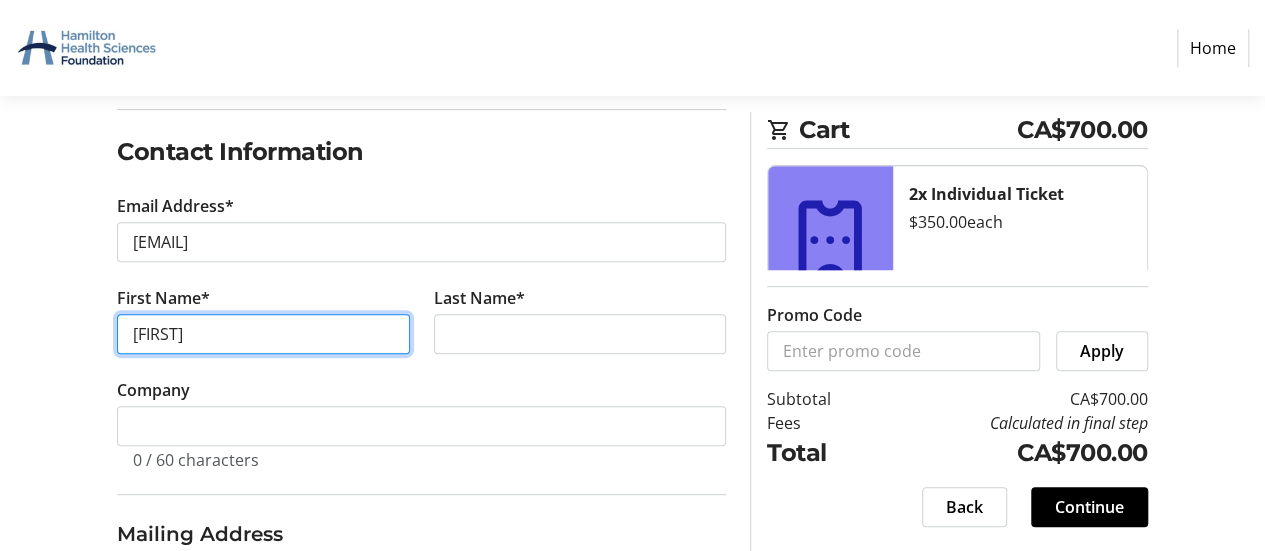 type on "[FIRST]" 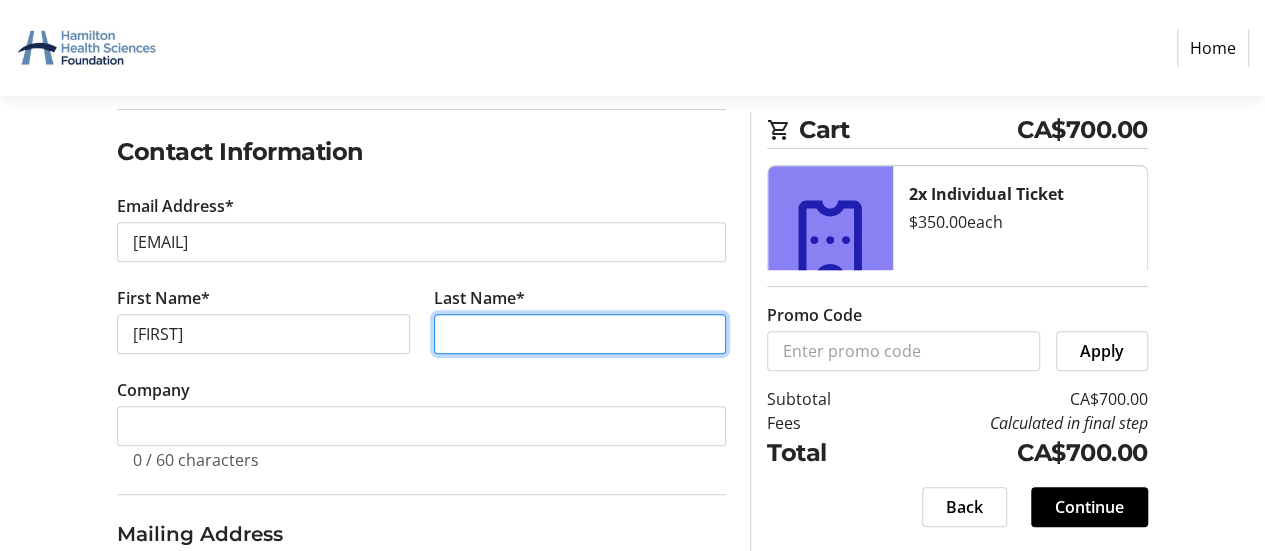 click on "Last Name*" at bounding box center [580, 334] 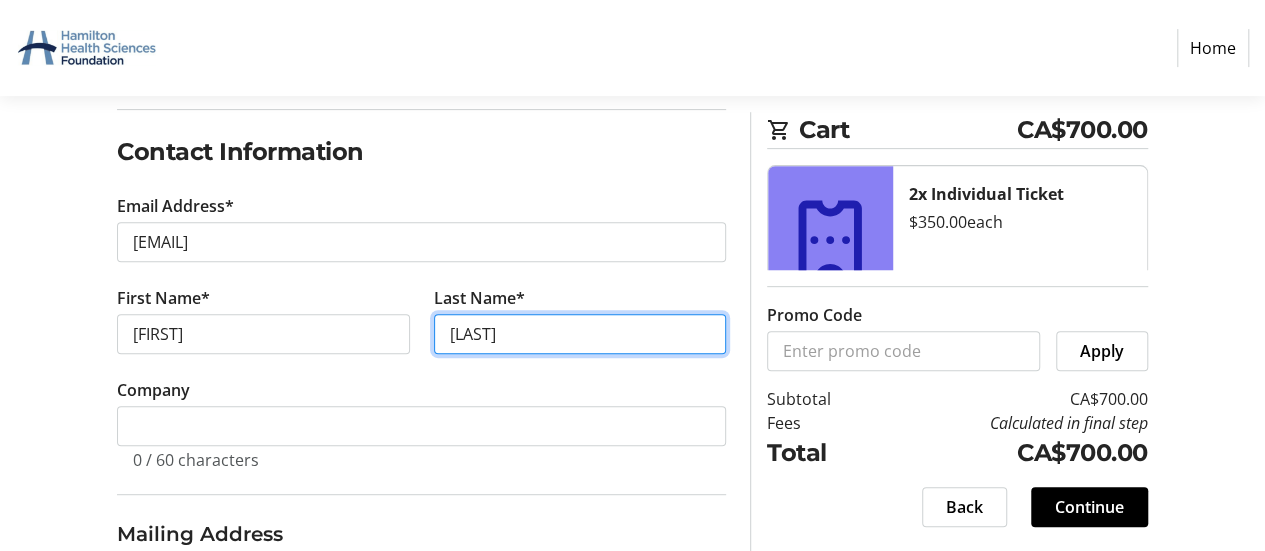 scroll, scrollTop: 509, scrollLeft: 0, axis: vertical 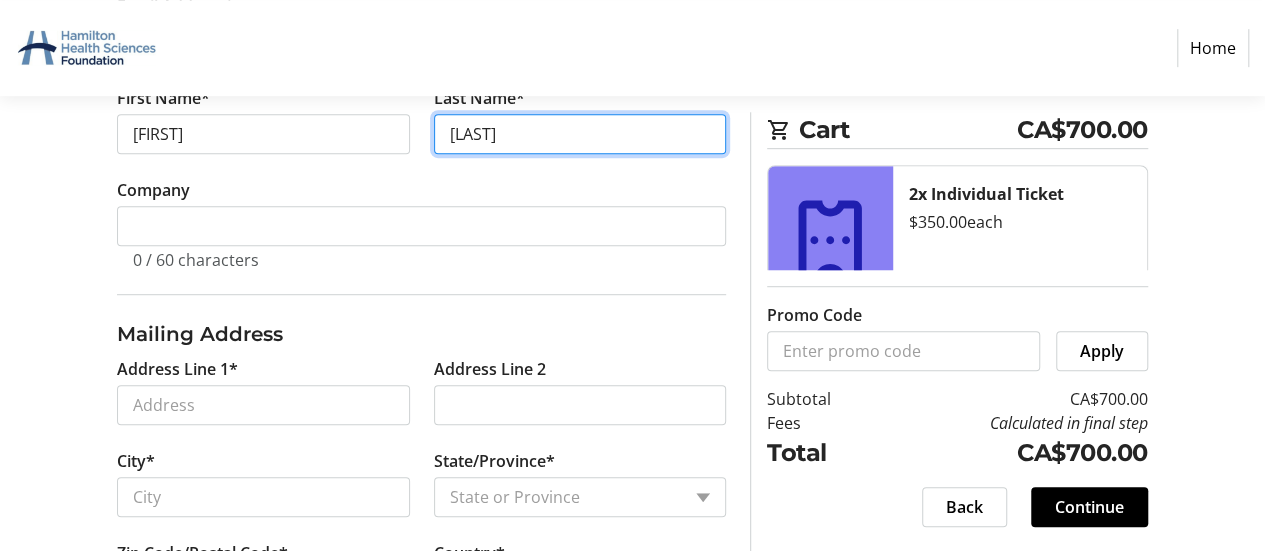 type on "[LAST]" 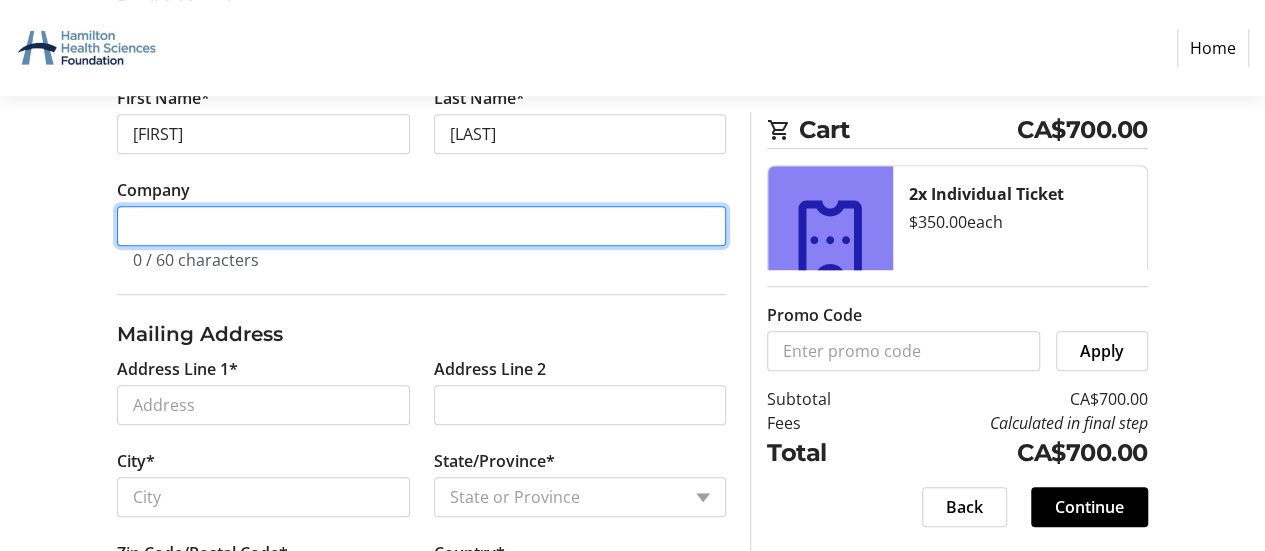 click on "Company" at bounding box center (421, 226) 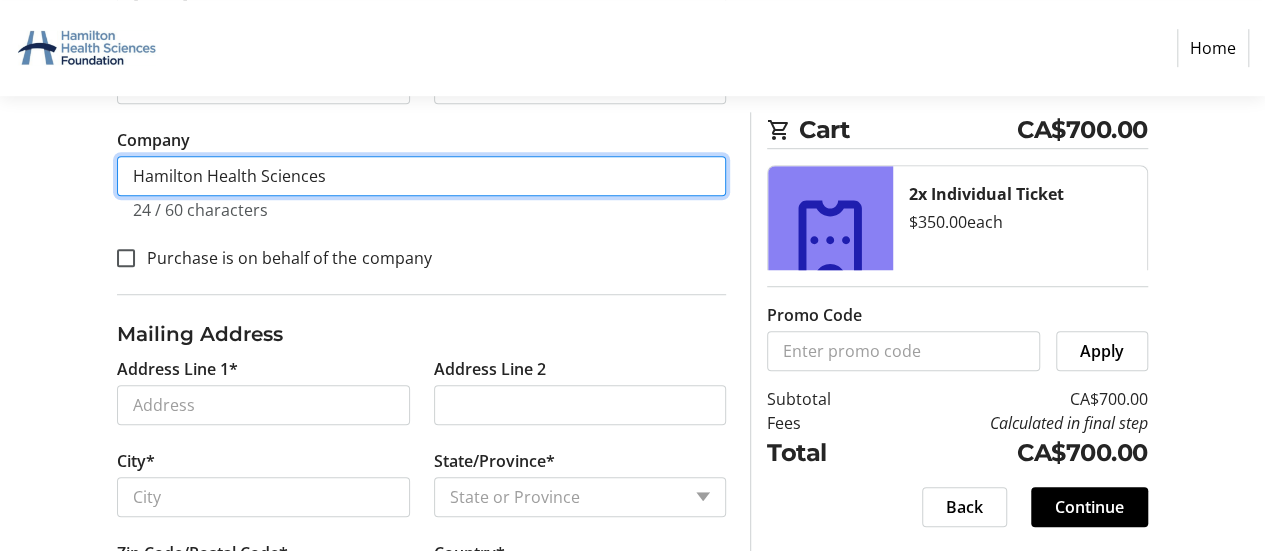 scroll, scrollTop: 659, scrollLeft: 0, axis: vertical 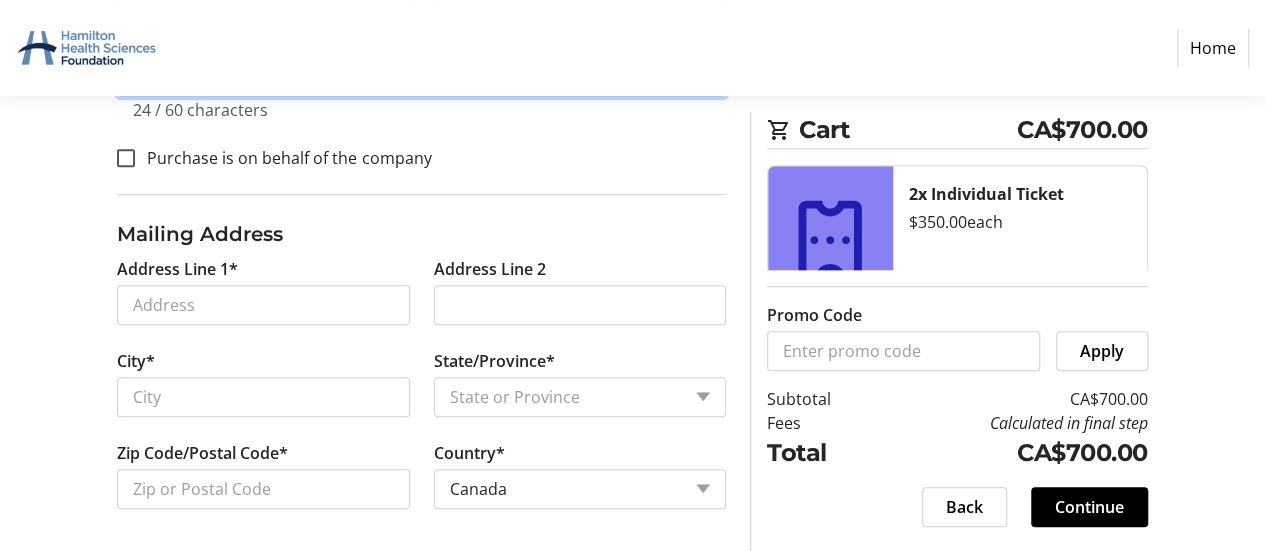 type on "Hamilton Health Sciences" 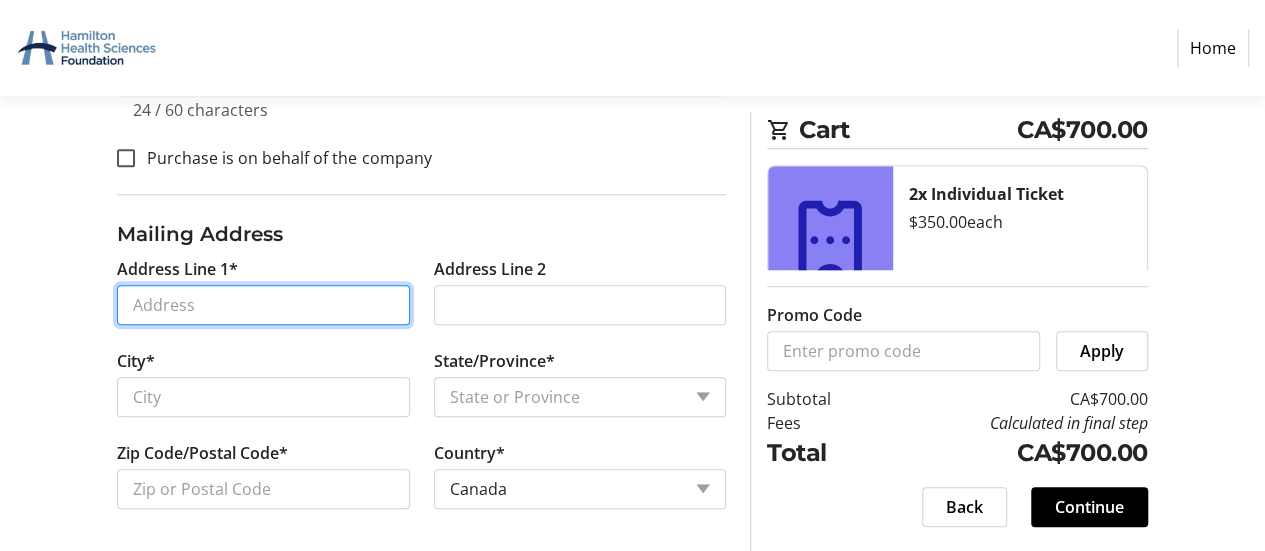 click on "Address Line 1*" at bounding box center [263, 305] 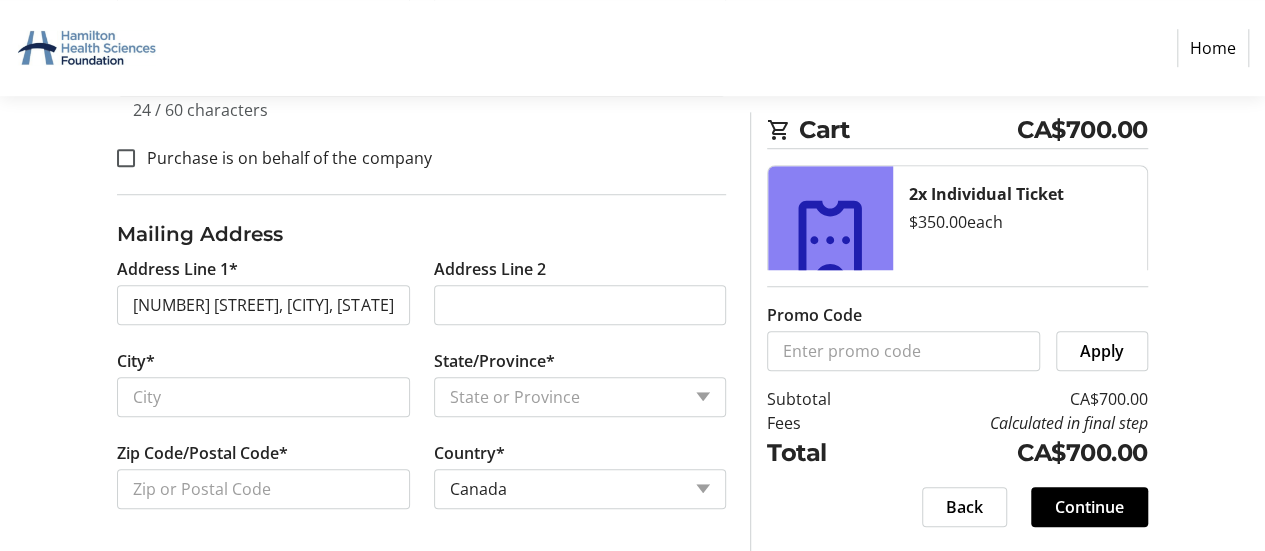 type on "[NUMBER] [STREET]" 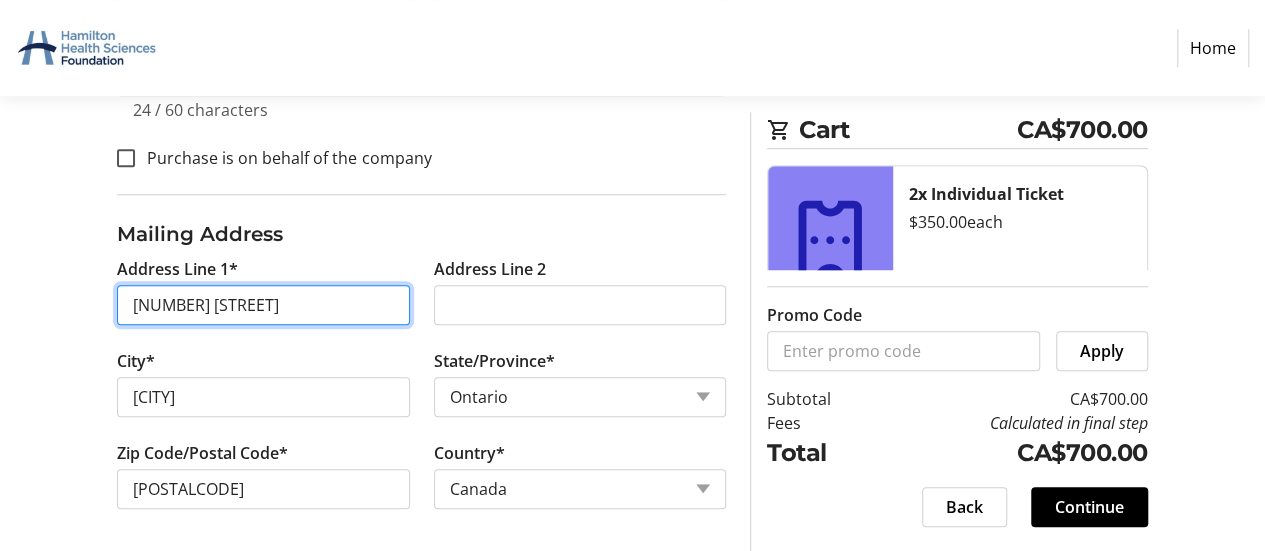 click on "[NUMBER] [STREET]" at bounding box center [263, 305] 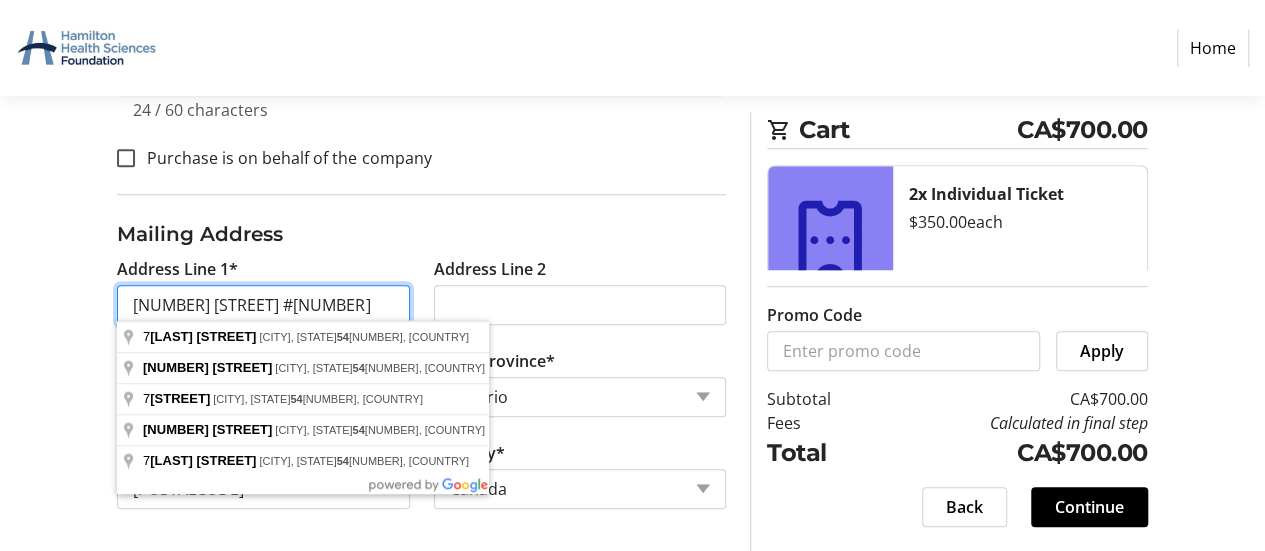 type on "[NUMBER] [STREET] #[NUMBER]" 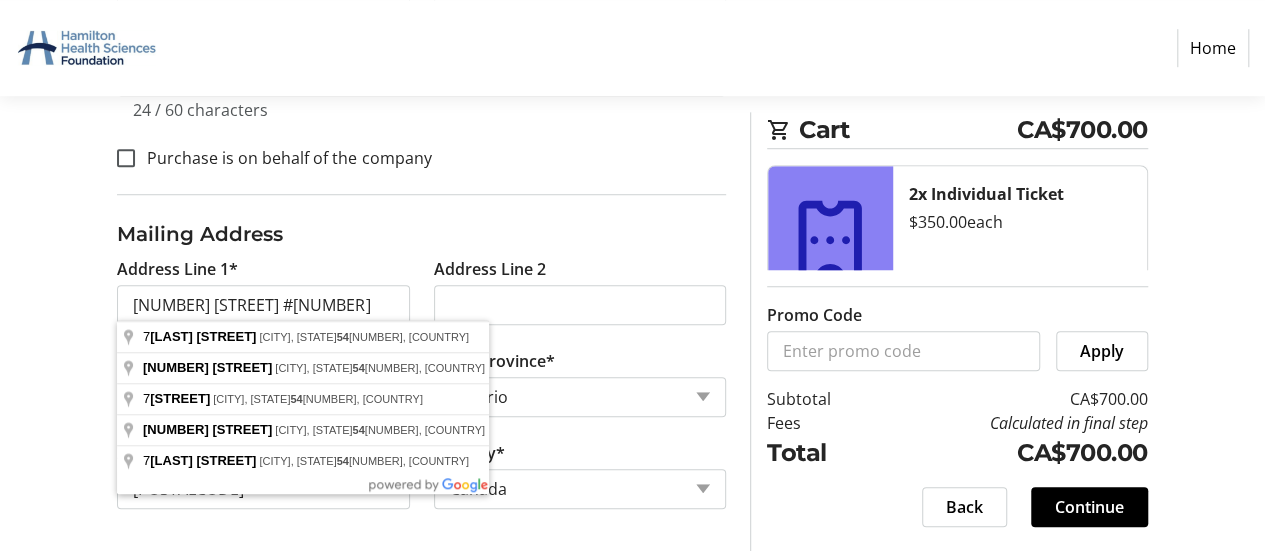 click on "Mailing Address" 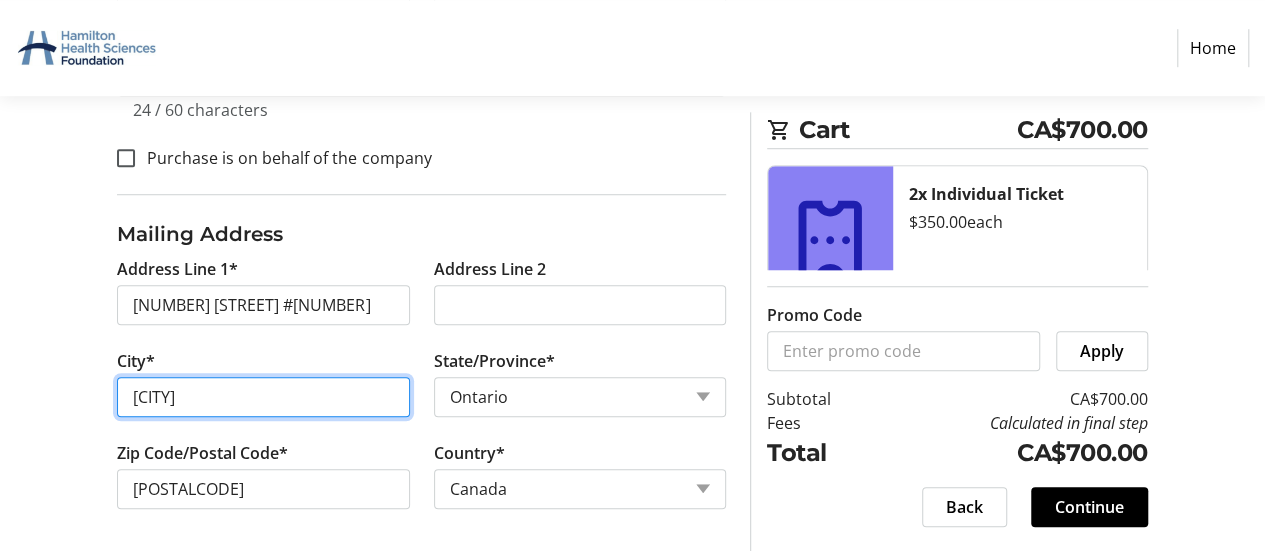 click on "[CITY]" at bounding box center (263, 397) 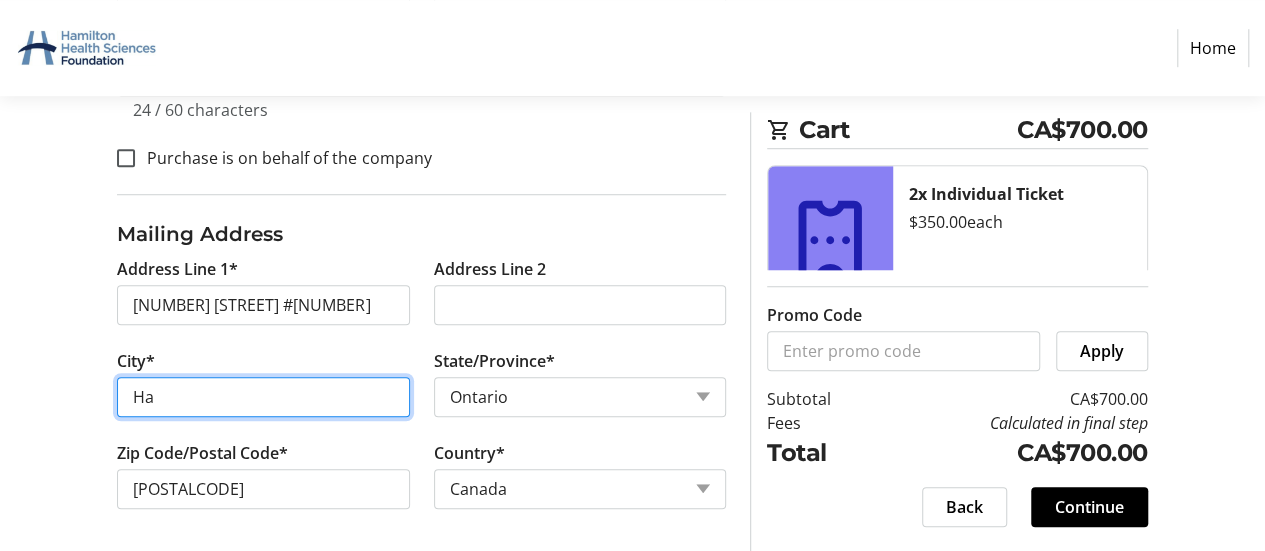 type on "H" 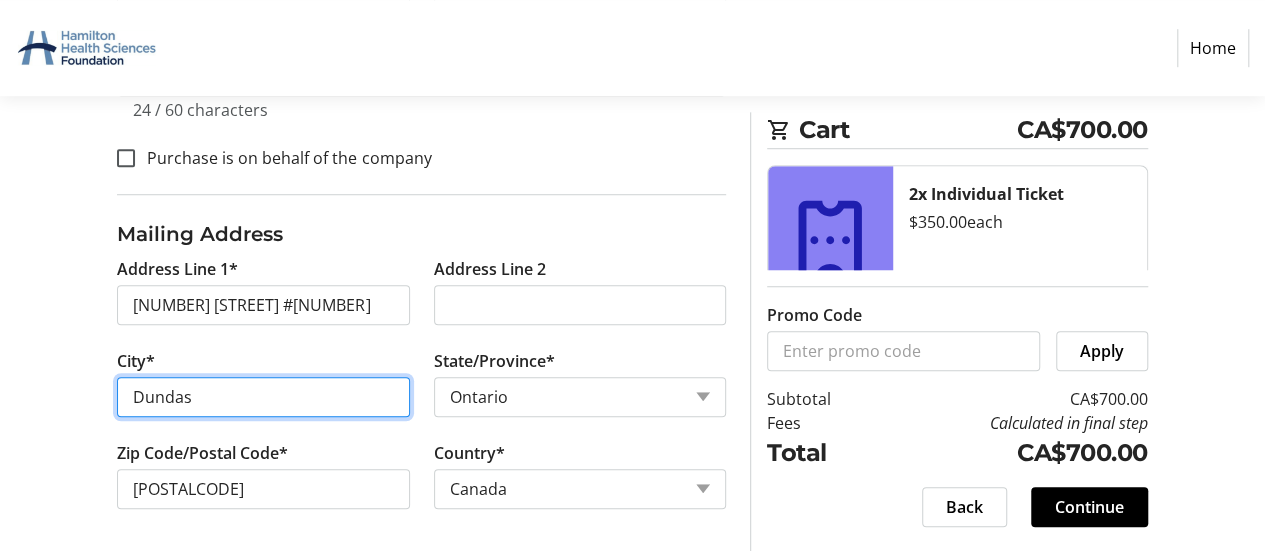 type on "Dundas" 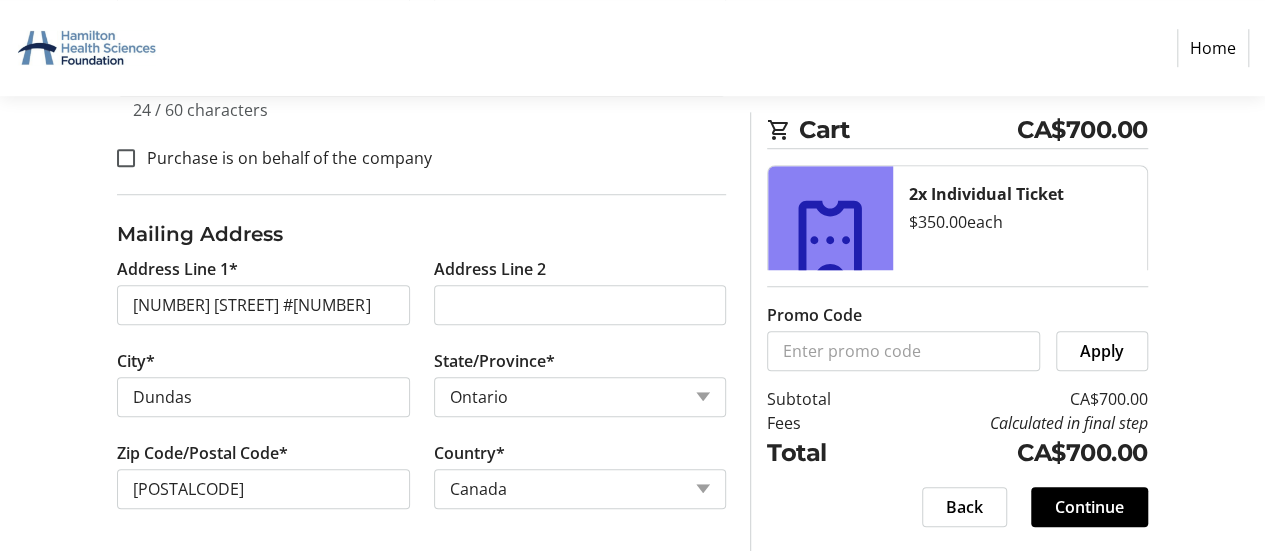 click on "[POSTALCODE] * [POSTALCODE]" 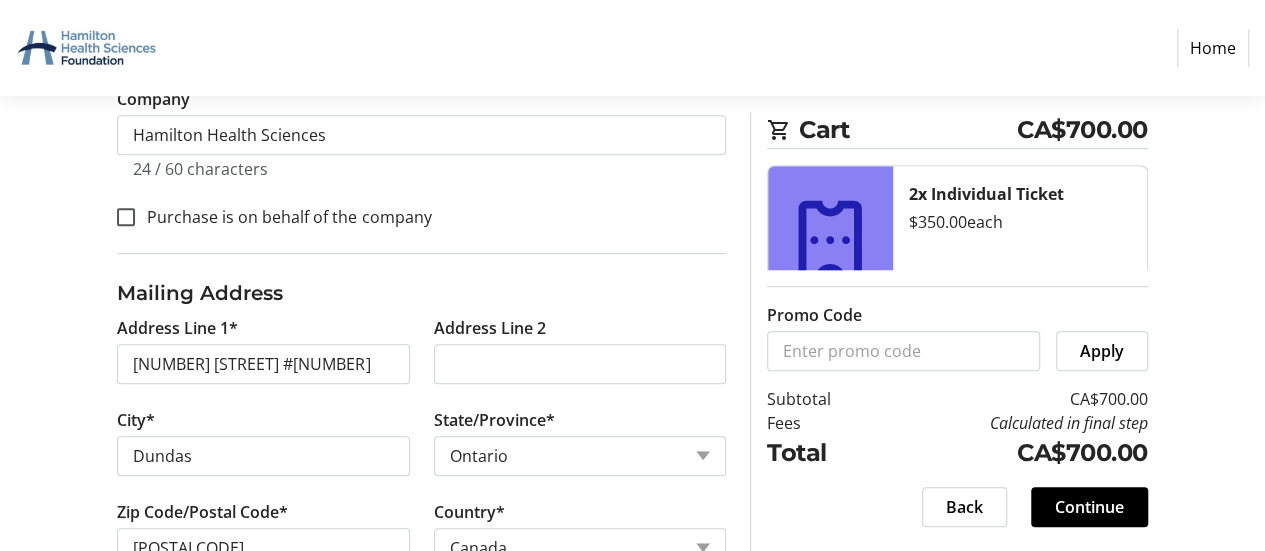 scroll, scrollTop: 659, scrollLeft: 0, axis: vertical 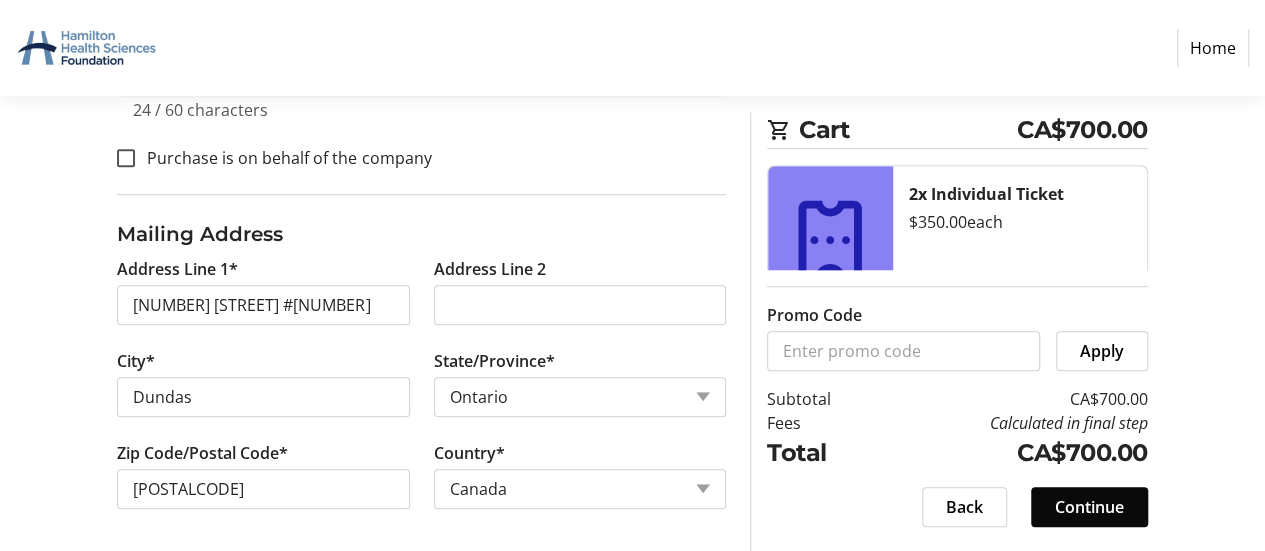 click on "Continue" 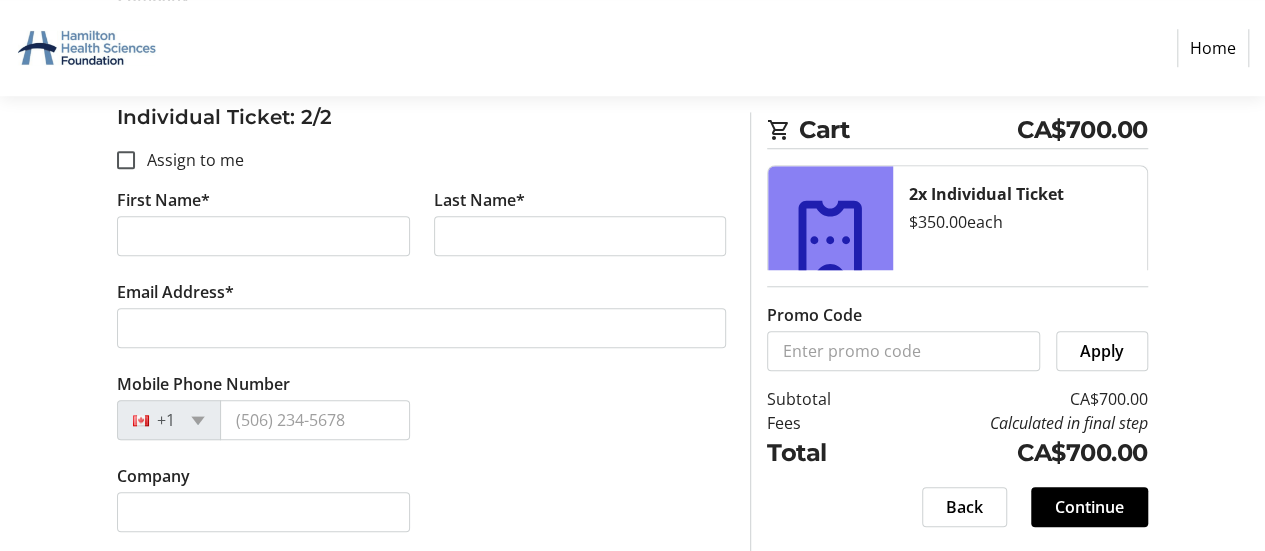 scroll, scrollTop: 564, scrollLeft: 0, axis: vertical 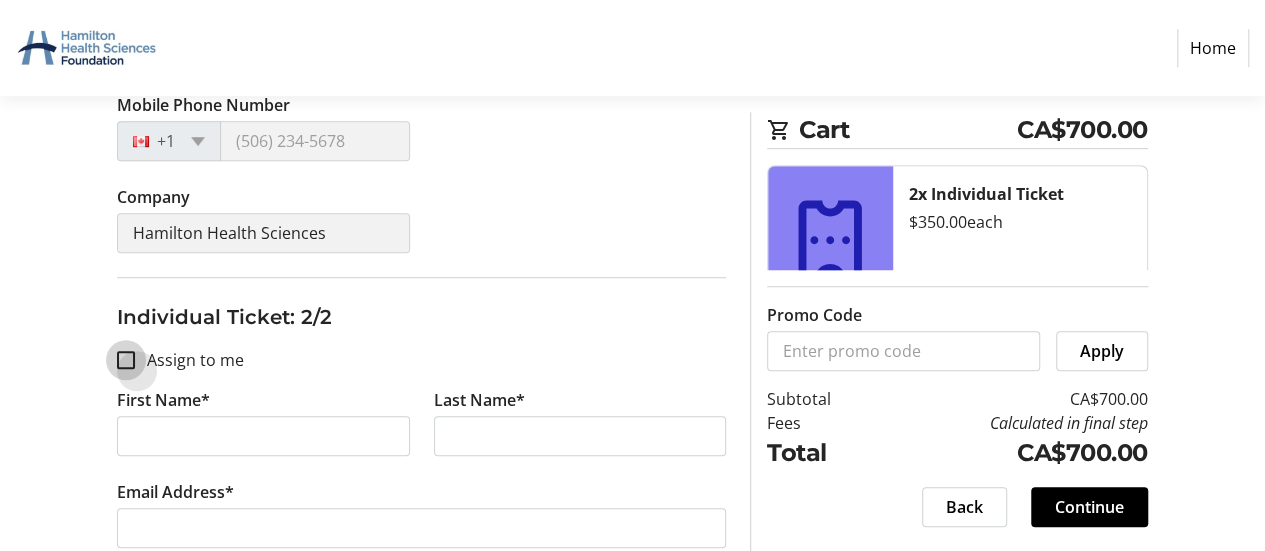 click on "Assign to me" at bounding box center (126, 360) 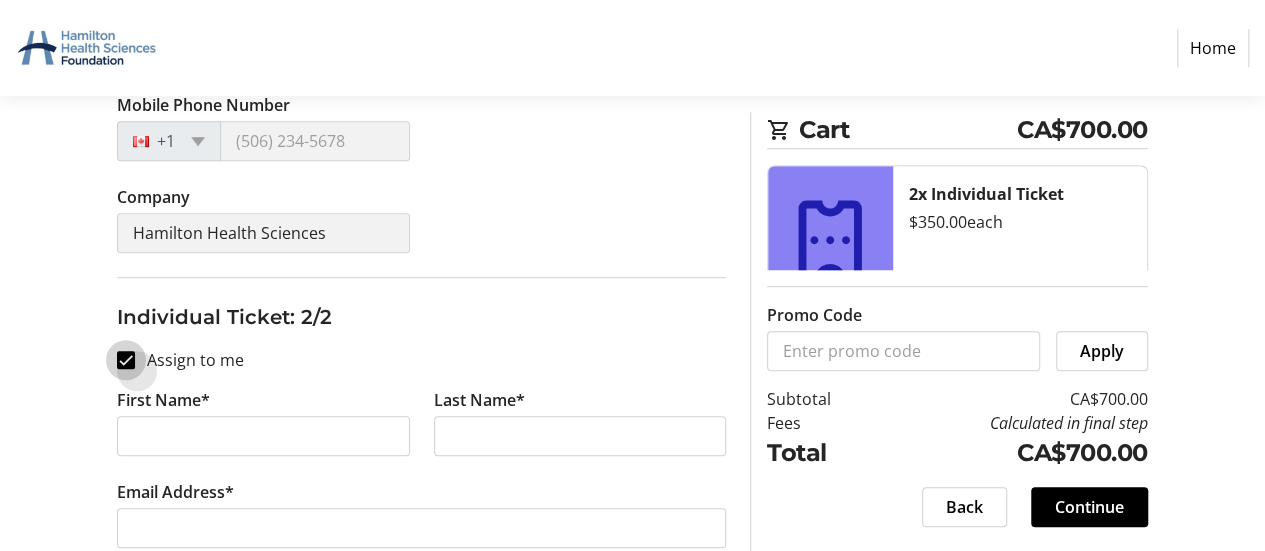 checkbox on "true" 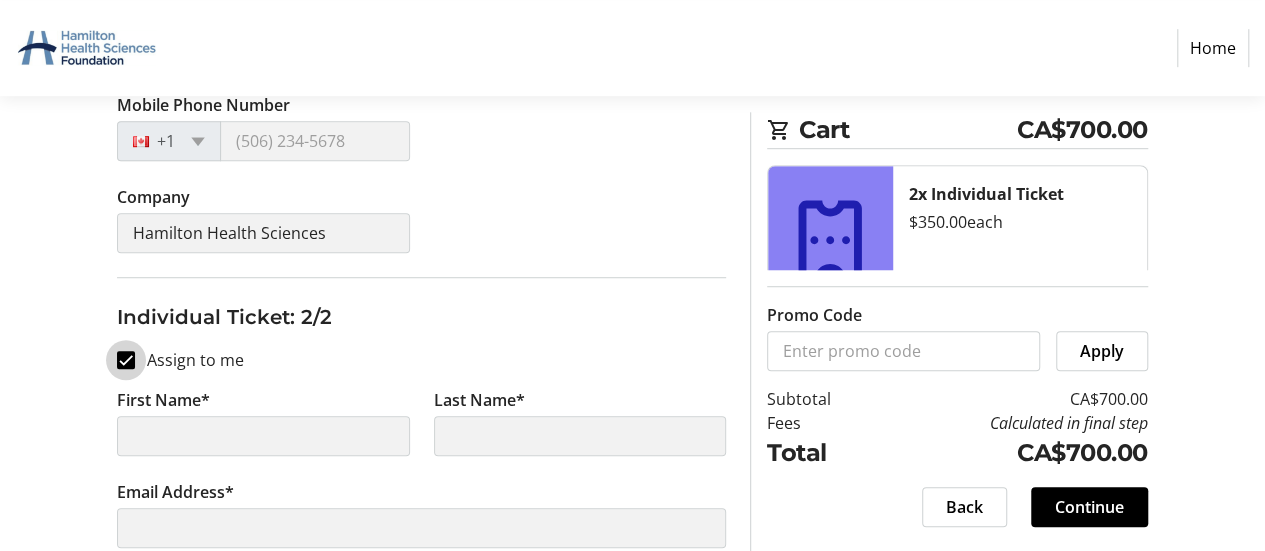 scroll, scrollTop: 764, scrollLeft: 0, axis: vertical 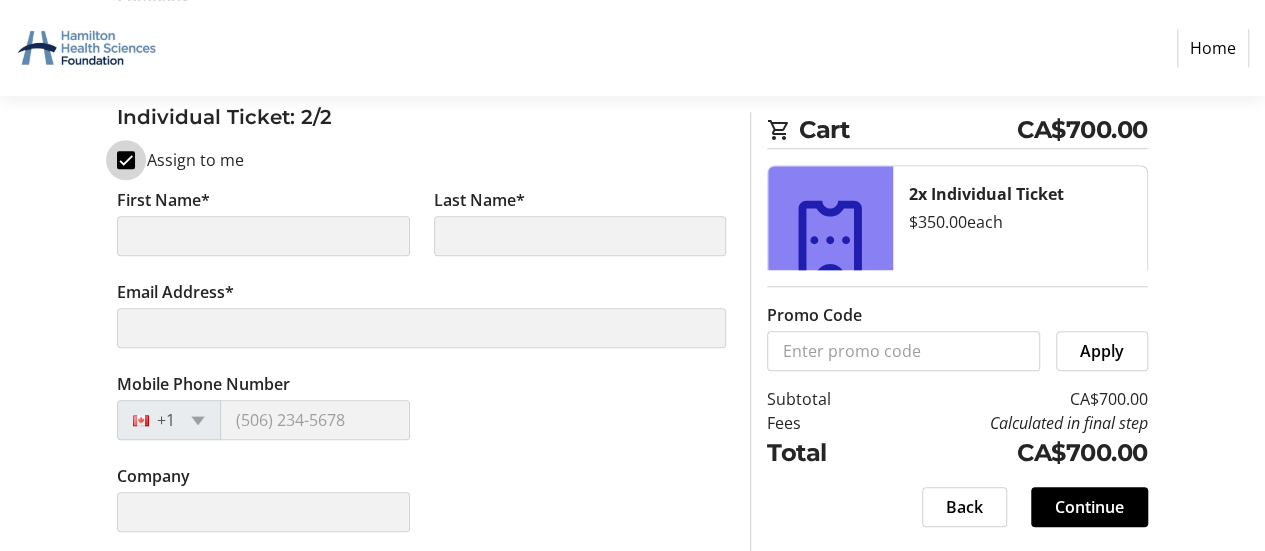 type on "[FIRST]" 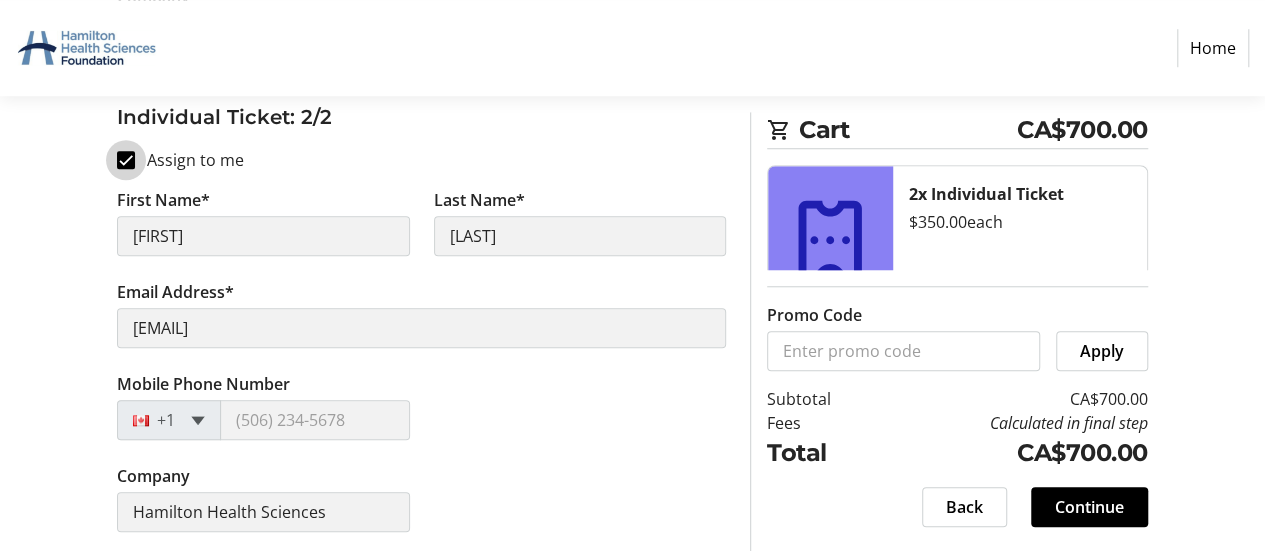 click 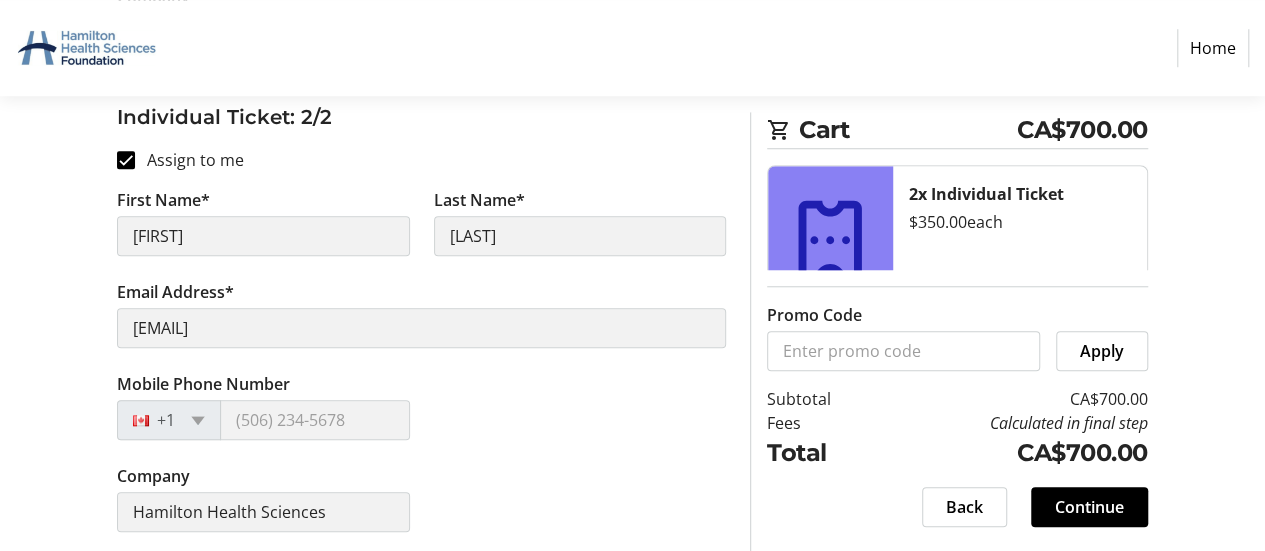 click 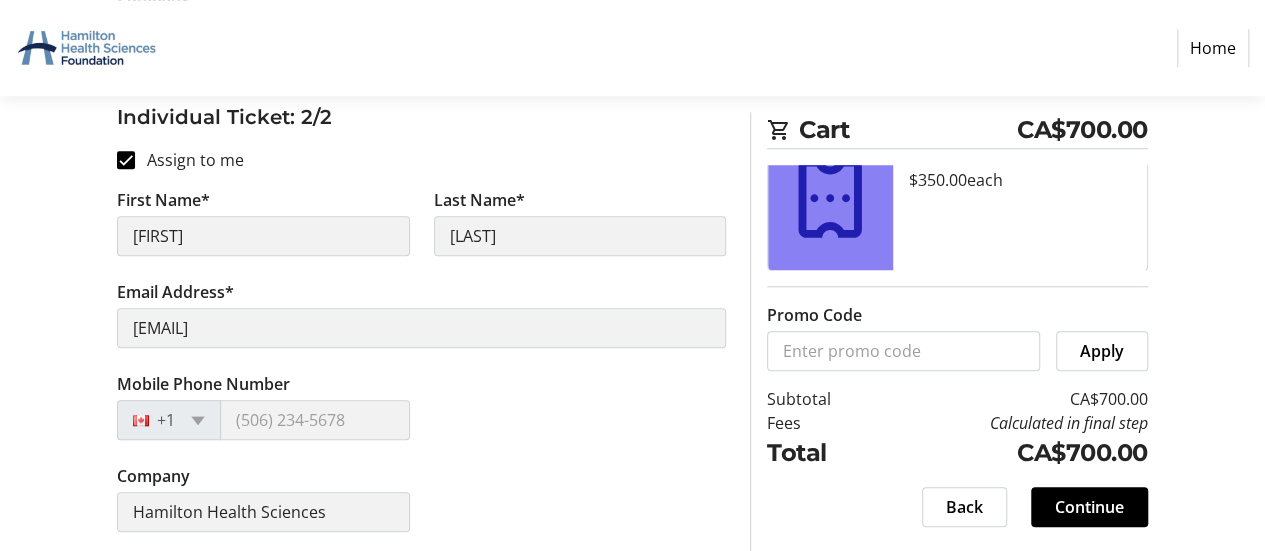 scroll, scrollTop: 0, scrollLeft: 0, axis: both 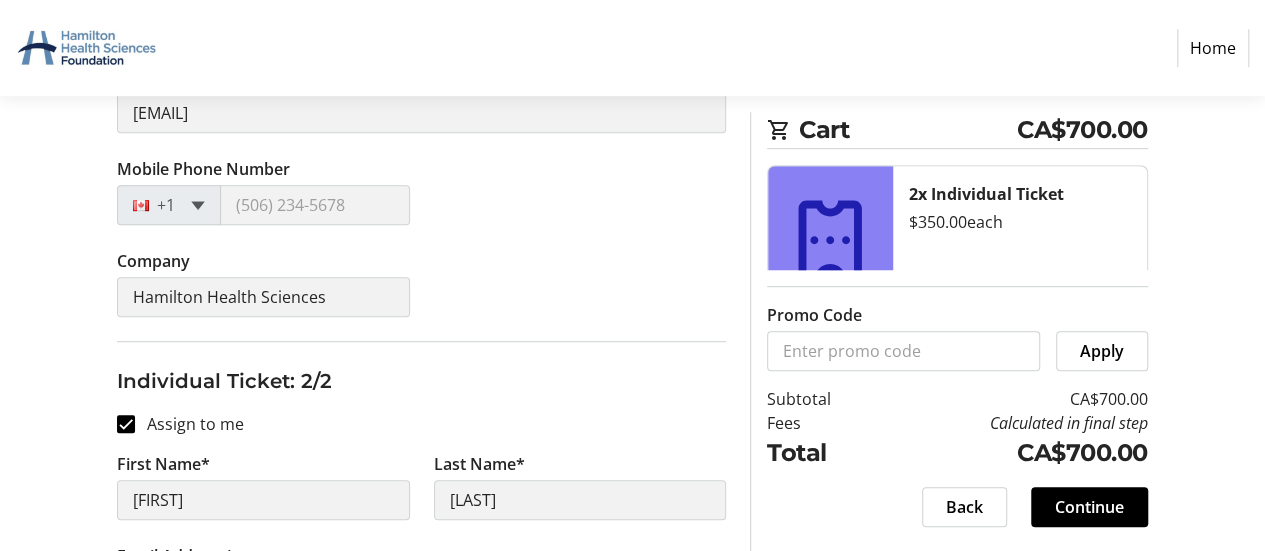 click 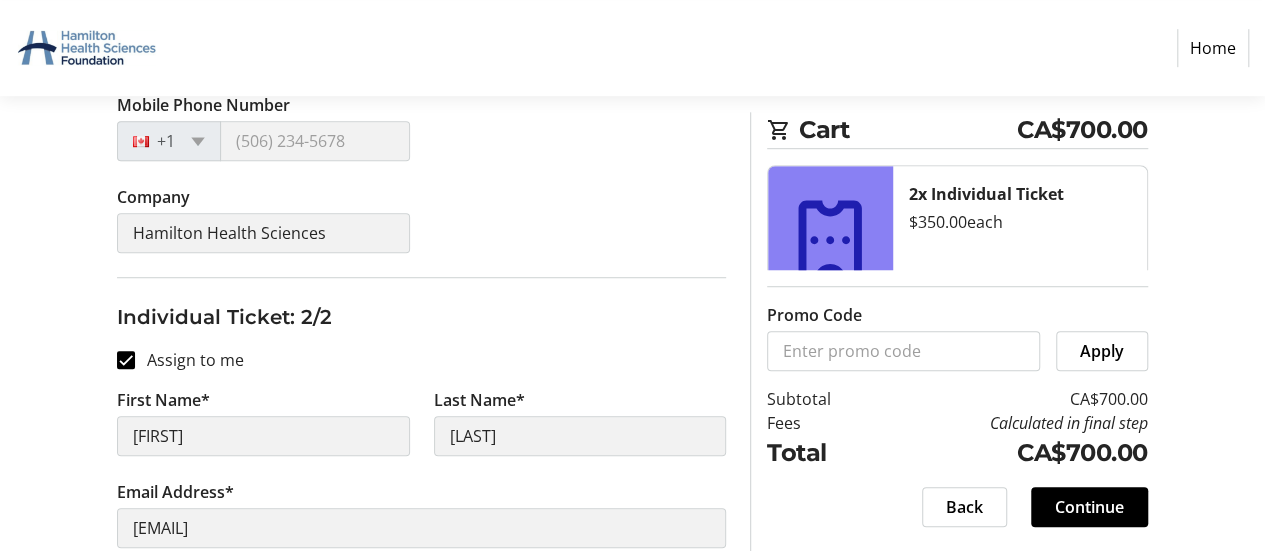 scroll, scrollTop: 664, scrollLeft: 0, axis: vertical 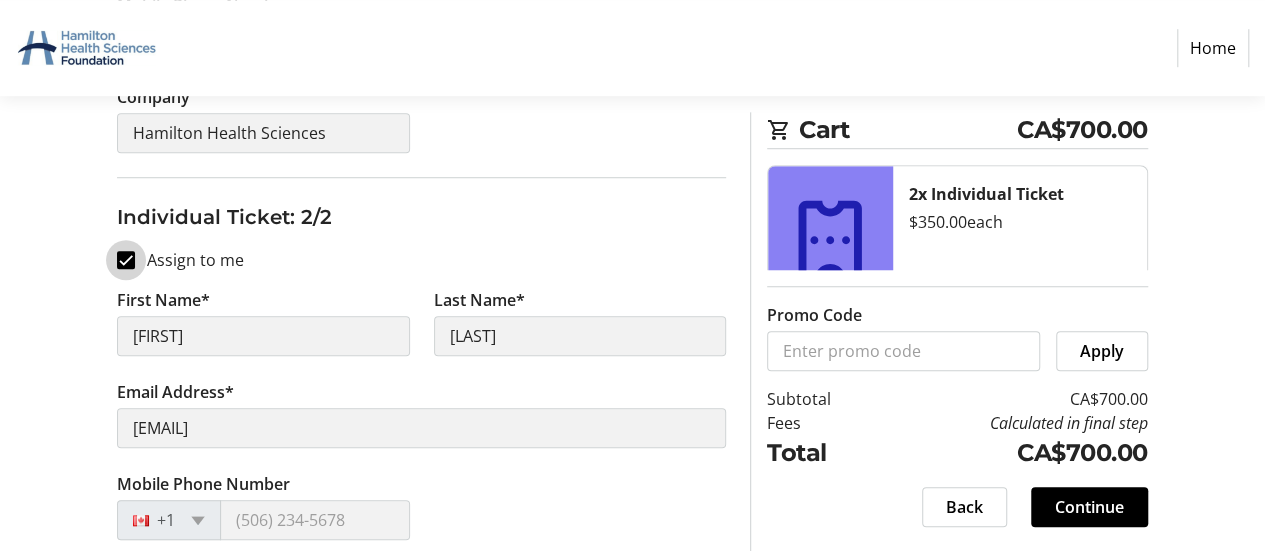 click on "Assign to me" at bounding box center [126, 260] 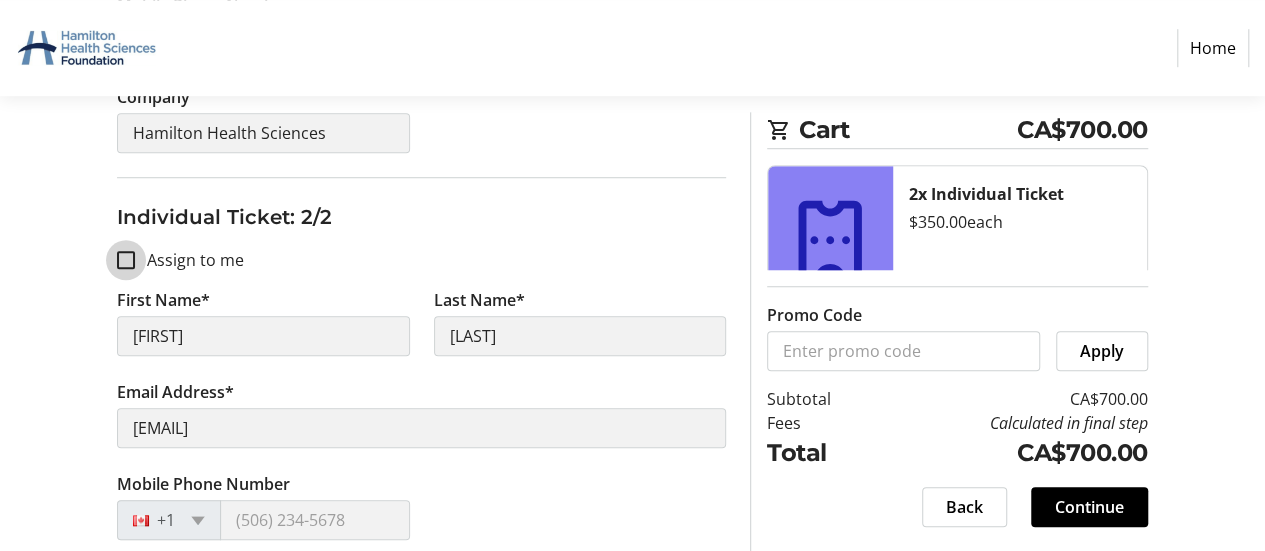 checkbox on "false" 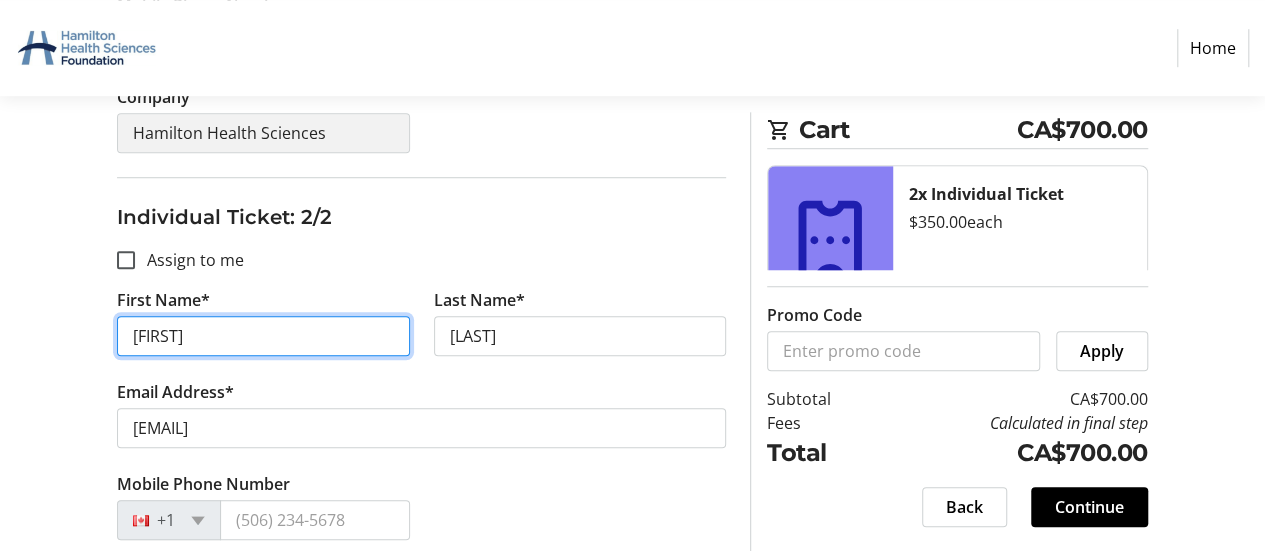 click on "[FIRST]" at bounding box center (263, 336) 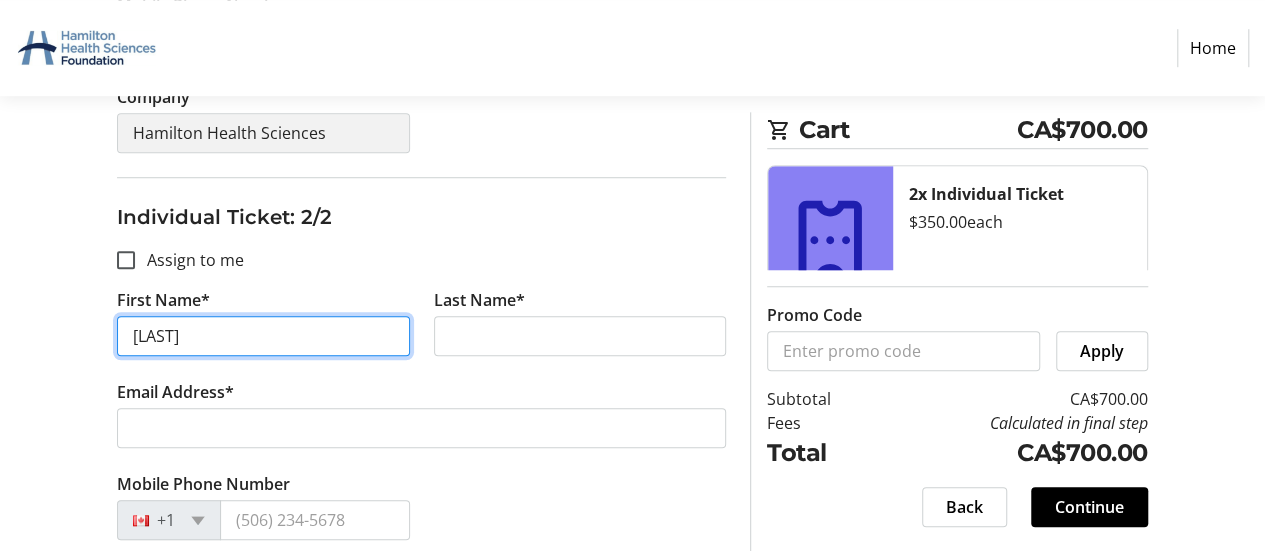 type on "[LAST]" 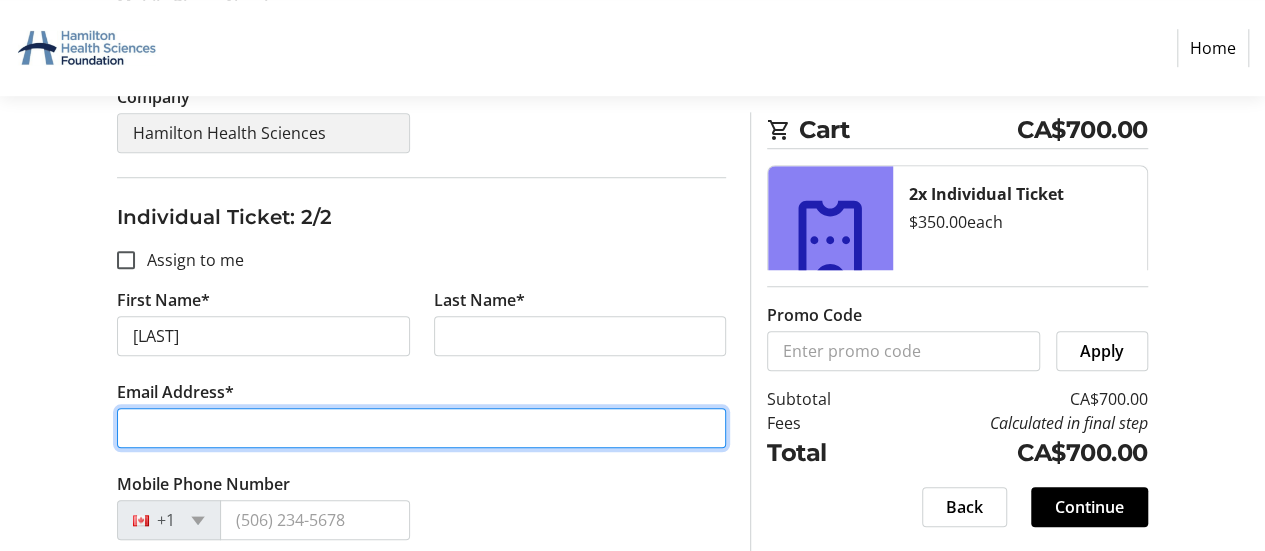 click on "Email Address*" at bounding box center (421, 428) 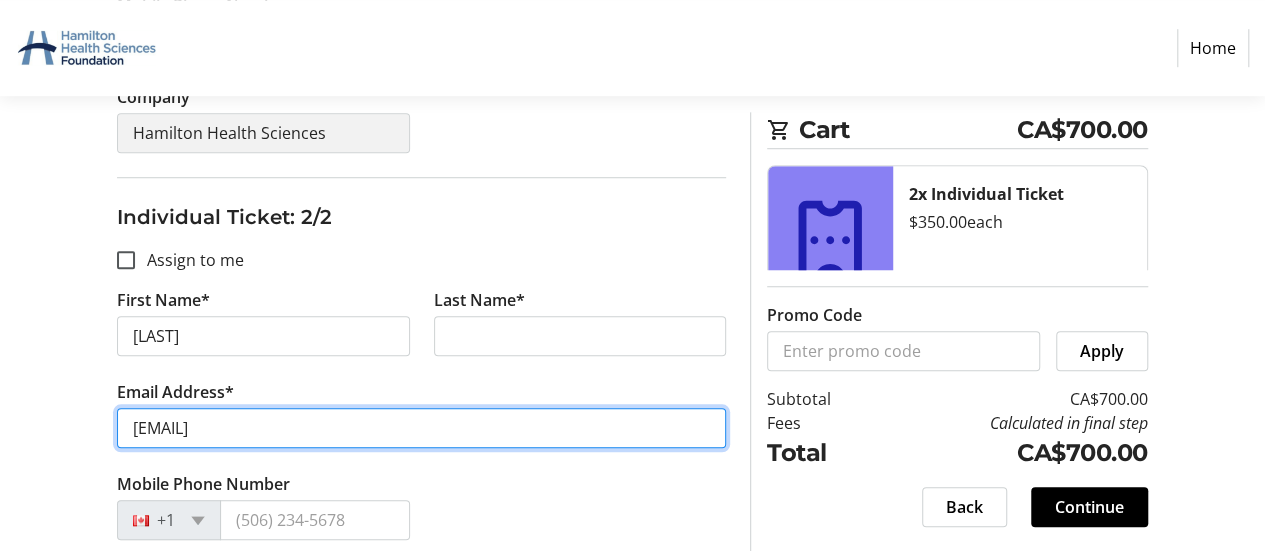 scroll, scrollTop: 764, scrollLeft: 0, axis: vertical 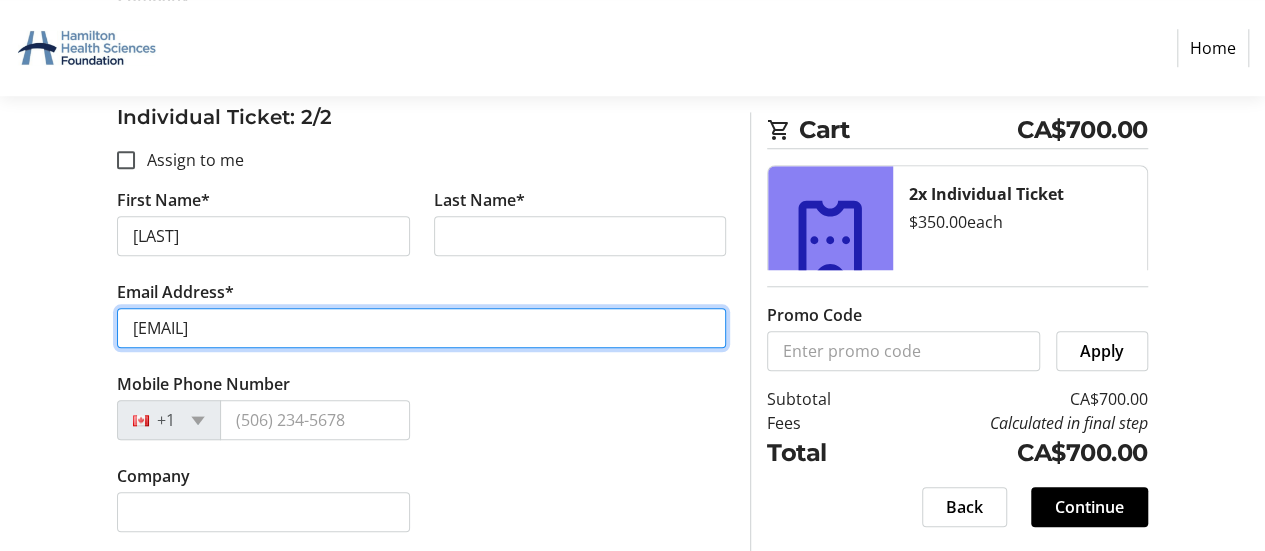 type on "[EMAIL]" 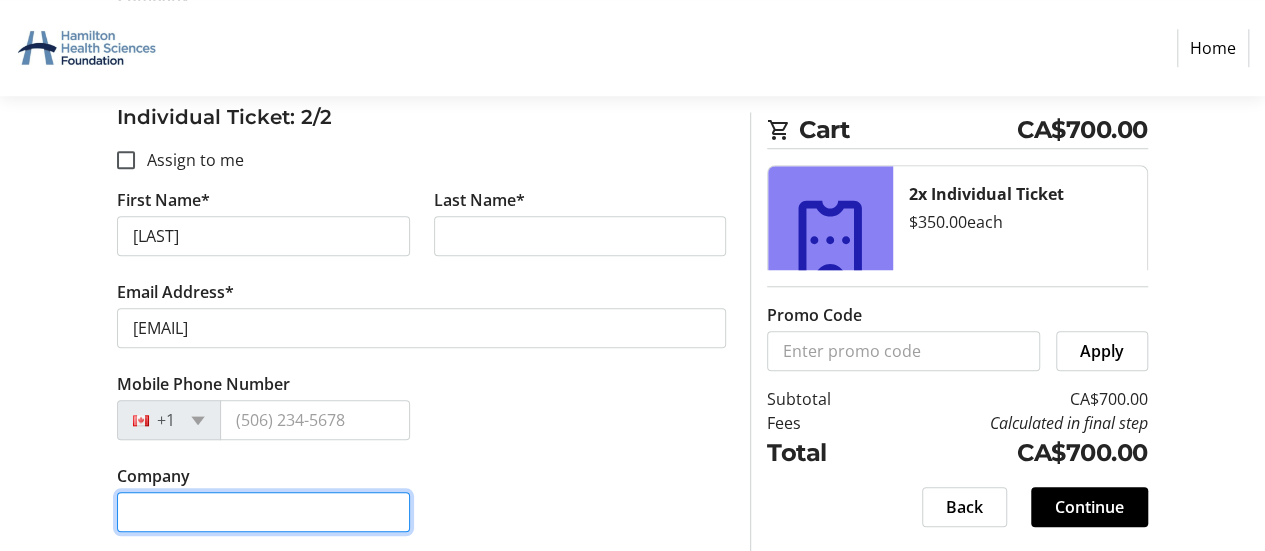 click on "Company" at bounding box center [263, 512] 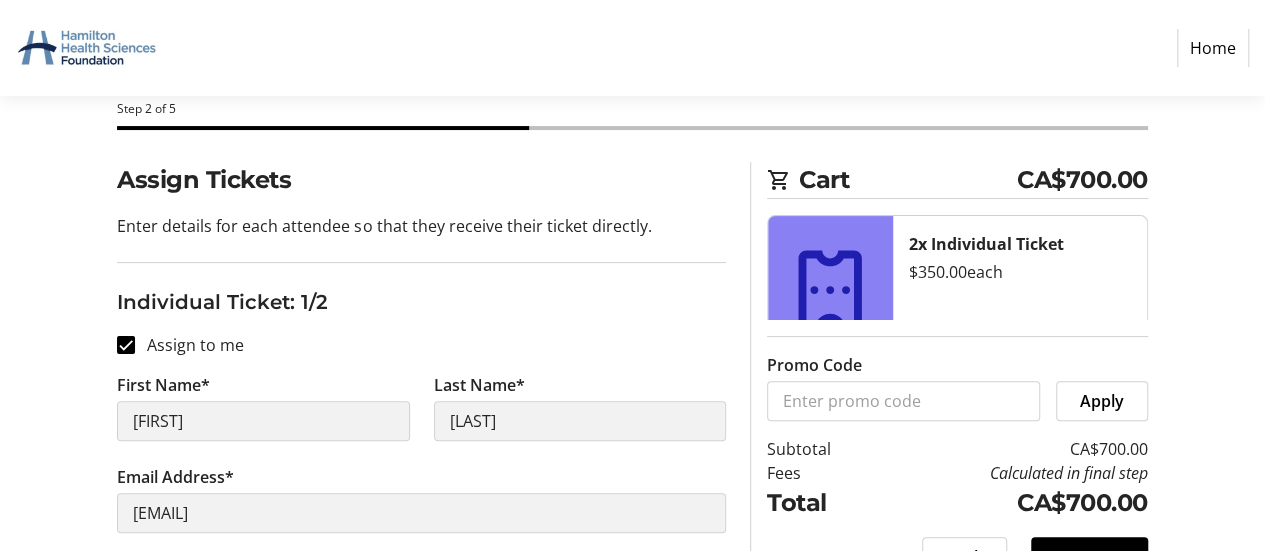scroll, scrollTop: 300, scrollLeft: 0, axis: vertical 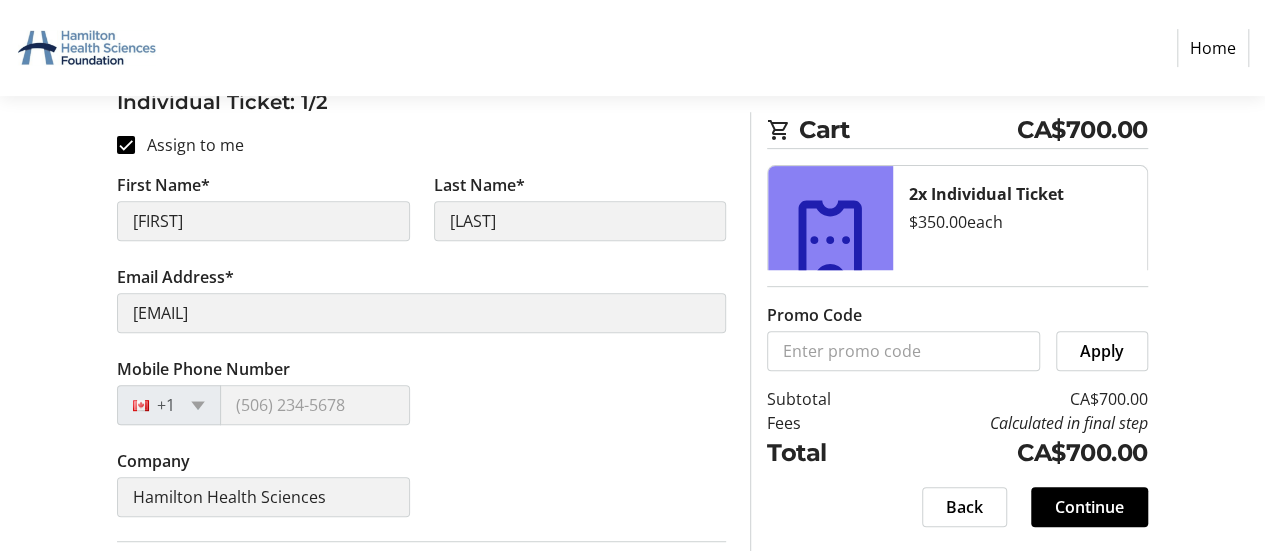 type on "Guest" 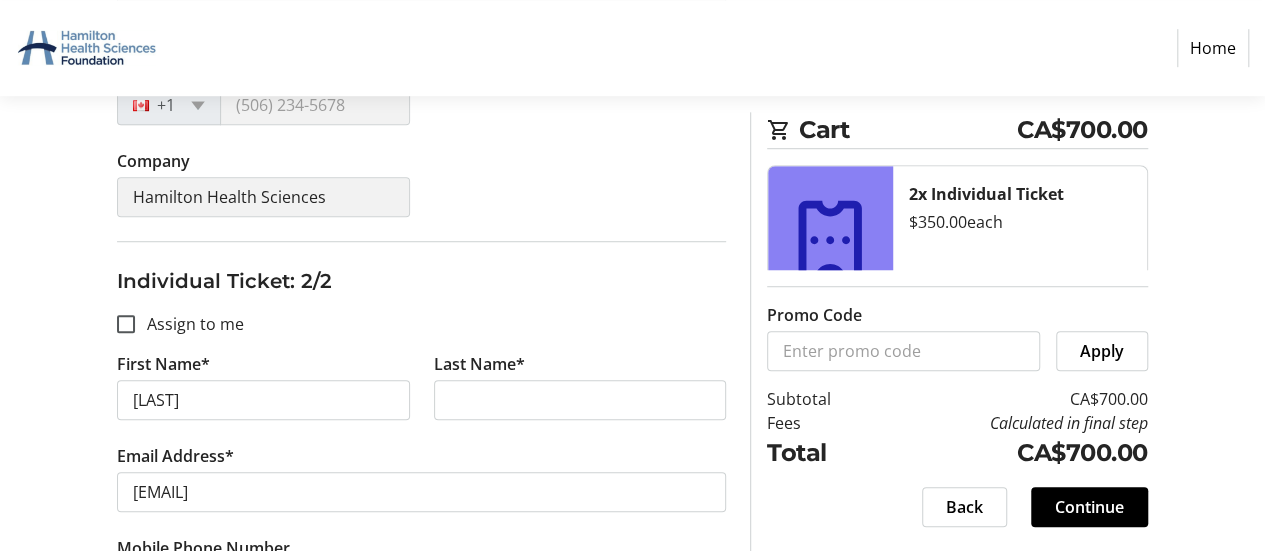 scroll, scrollTop: 764, scrollLeft: 0, axis: vertical 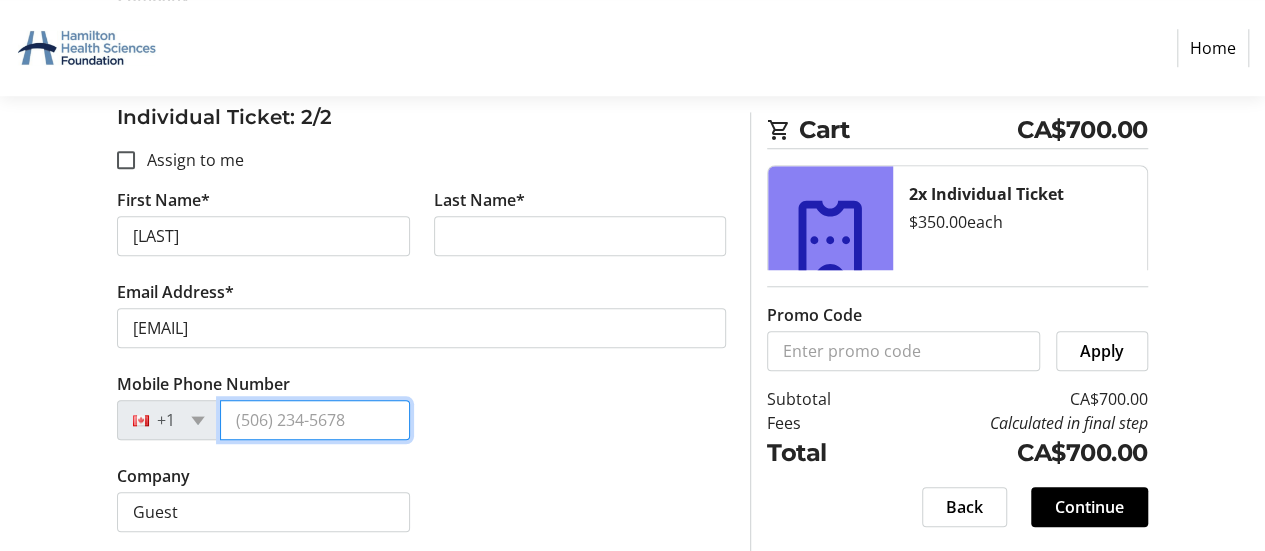 click on "Mobile Phone Number" at bounding box center [314, 420] 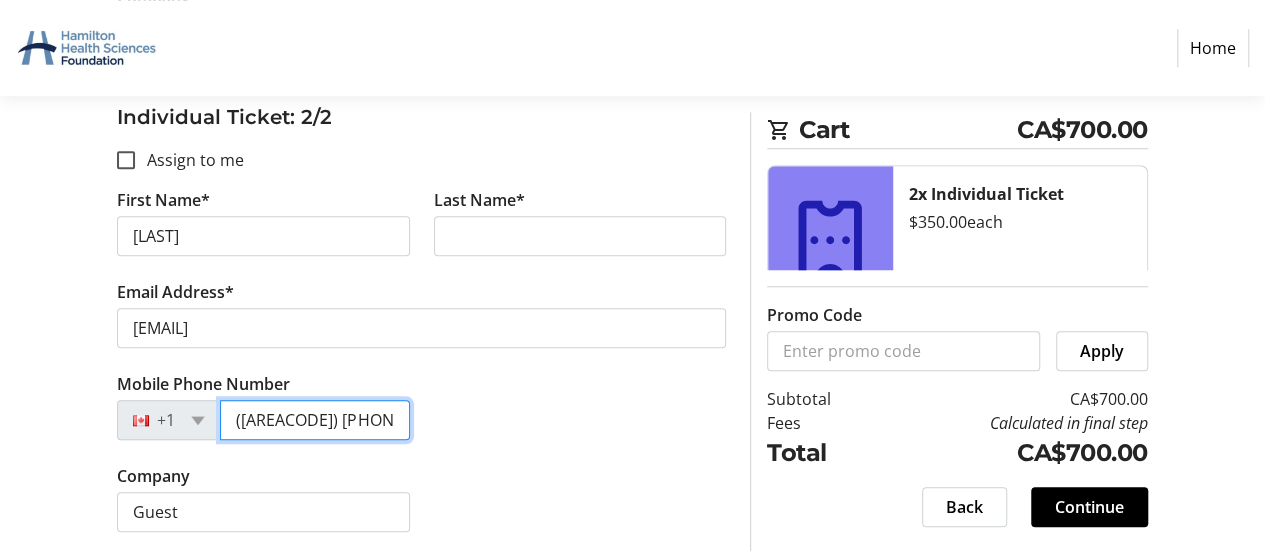 scroll, scrollTop: 564, scrollLeft: 0, axis: vertical 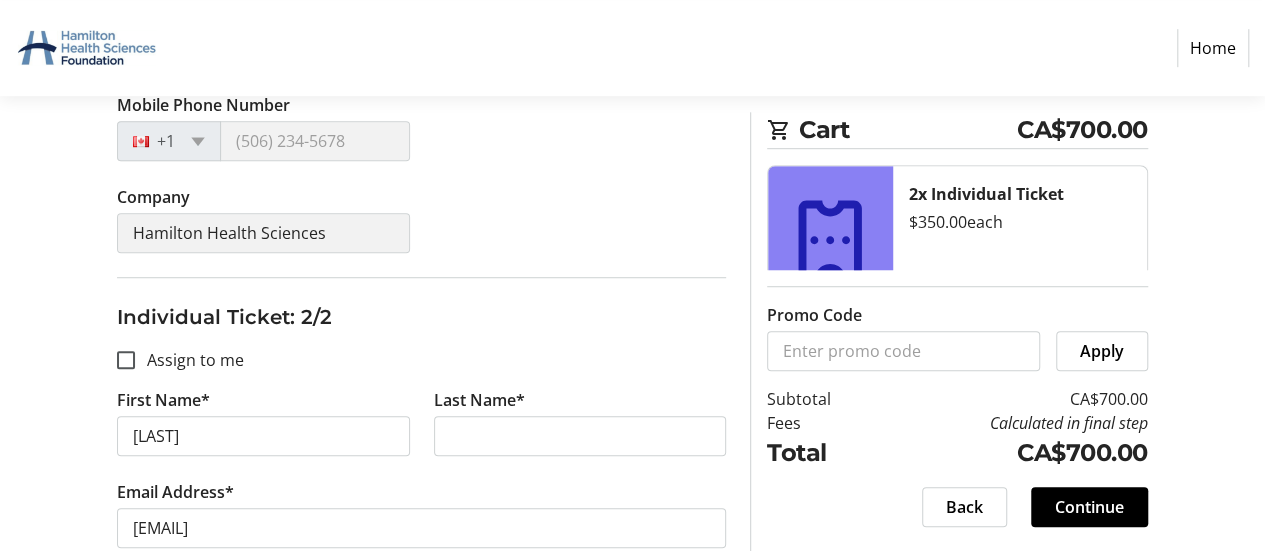type on "([AREACODE]) [PHONE]" 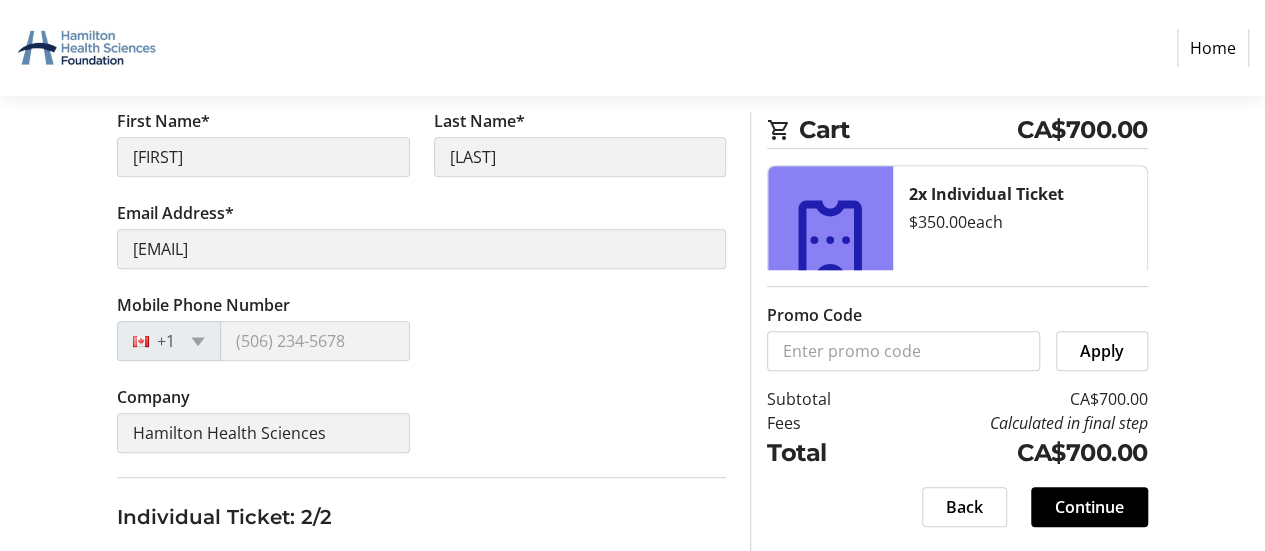 scroll, scrollTop: 164, scrollLeft: 0, axis: vertical 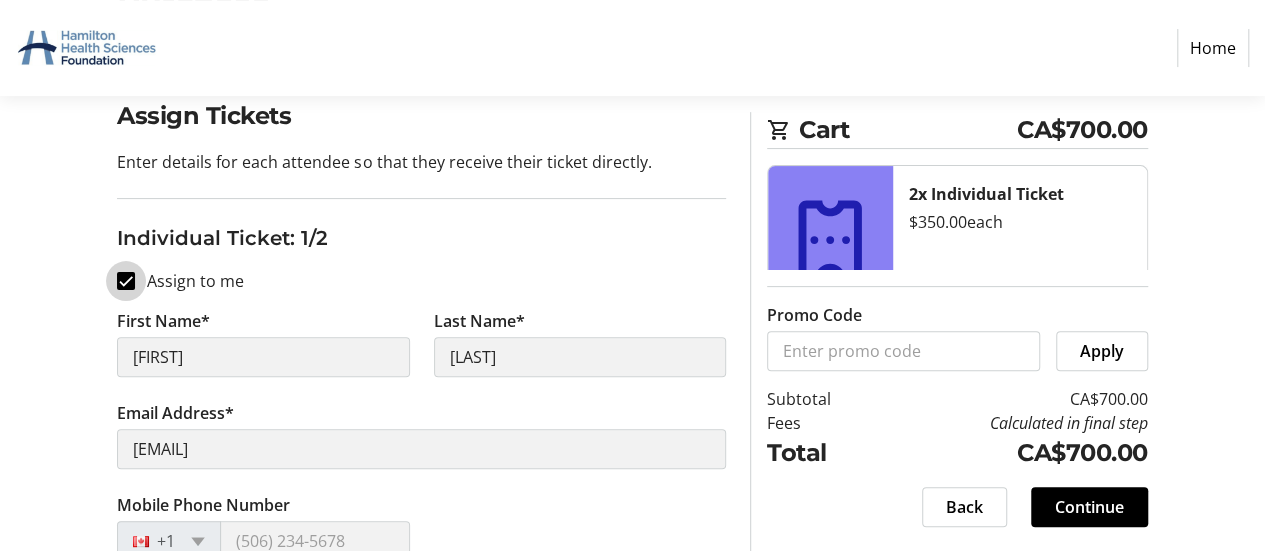 click on "Assign to me" at bounding box center (126, 281) 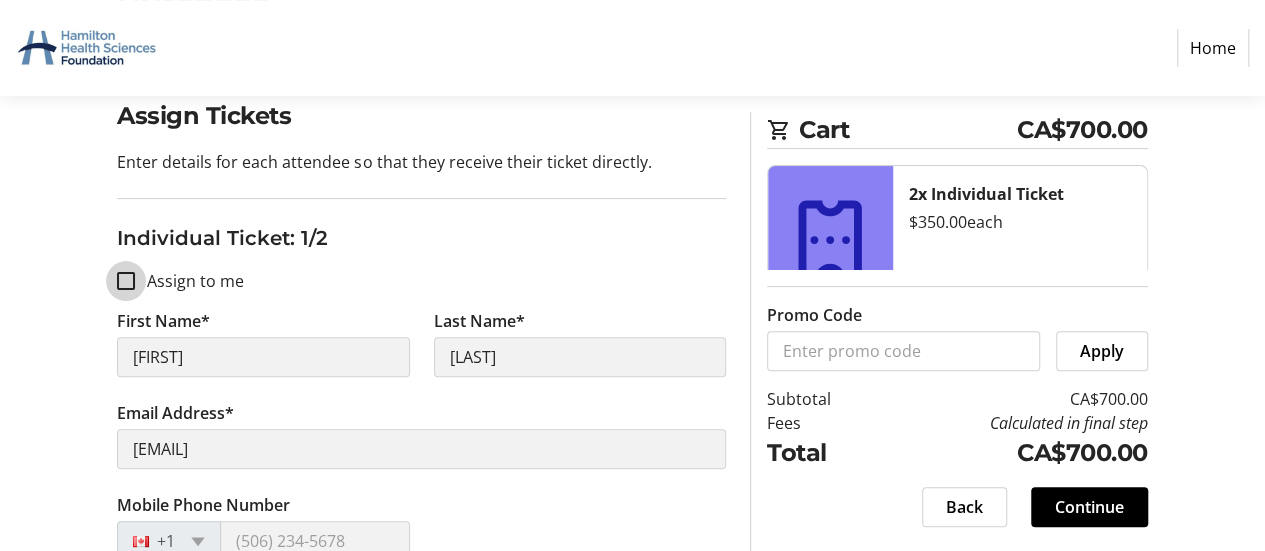 checkbox on "false" 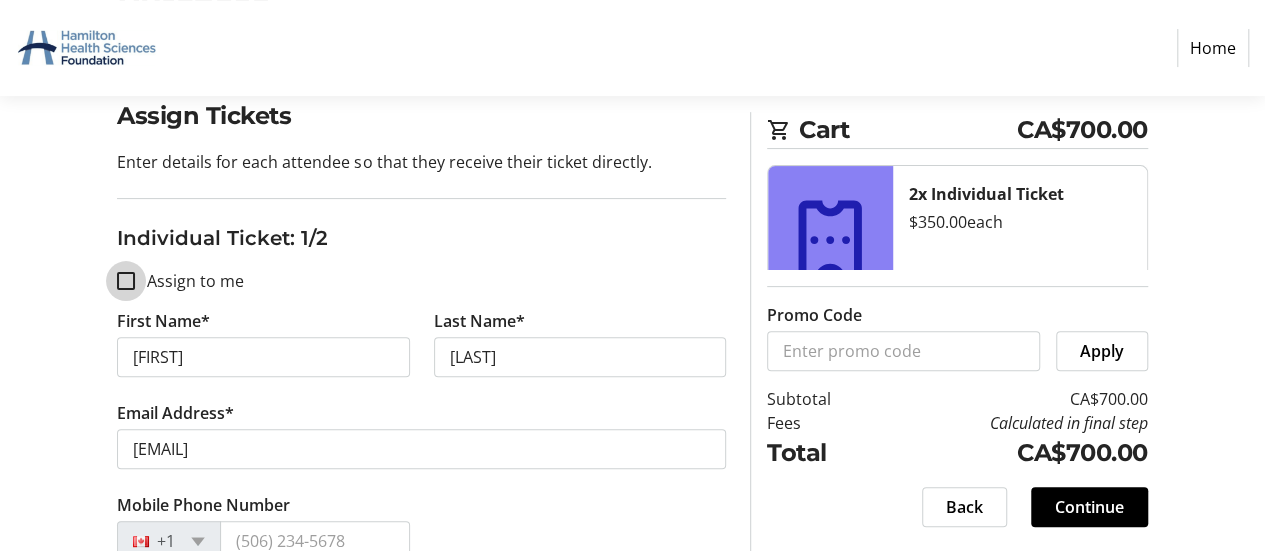 scroll, scrollTop: 364, scrollLeft: 0, axis: vertical 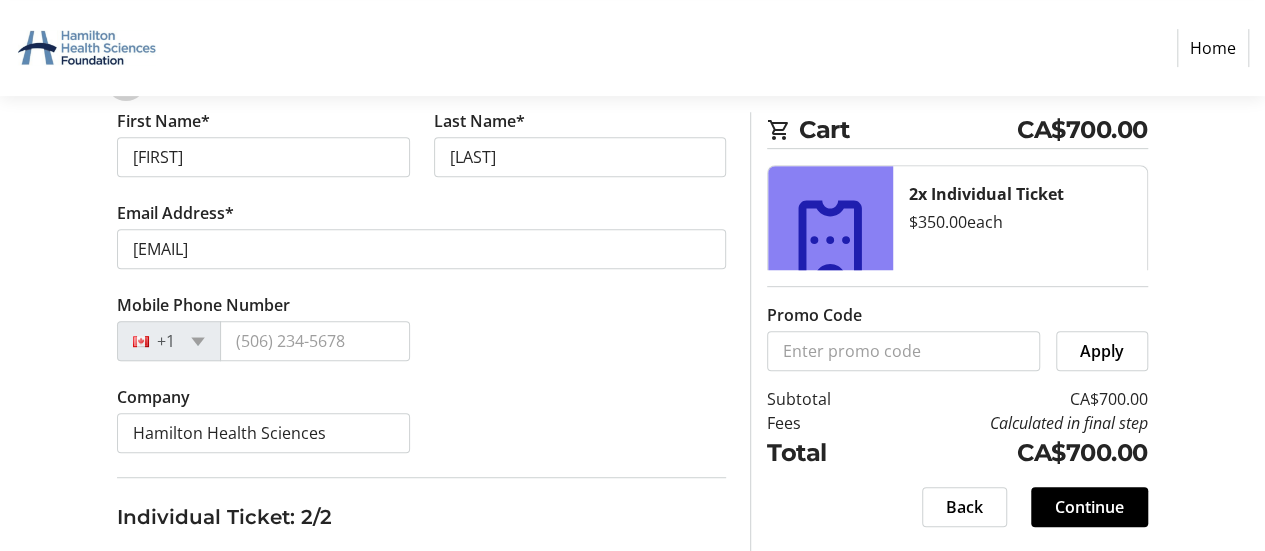 type 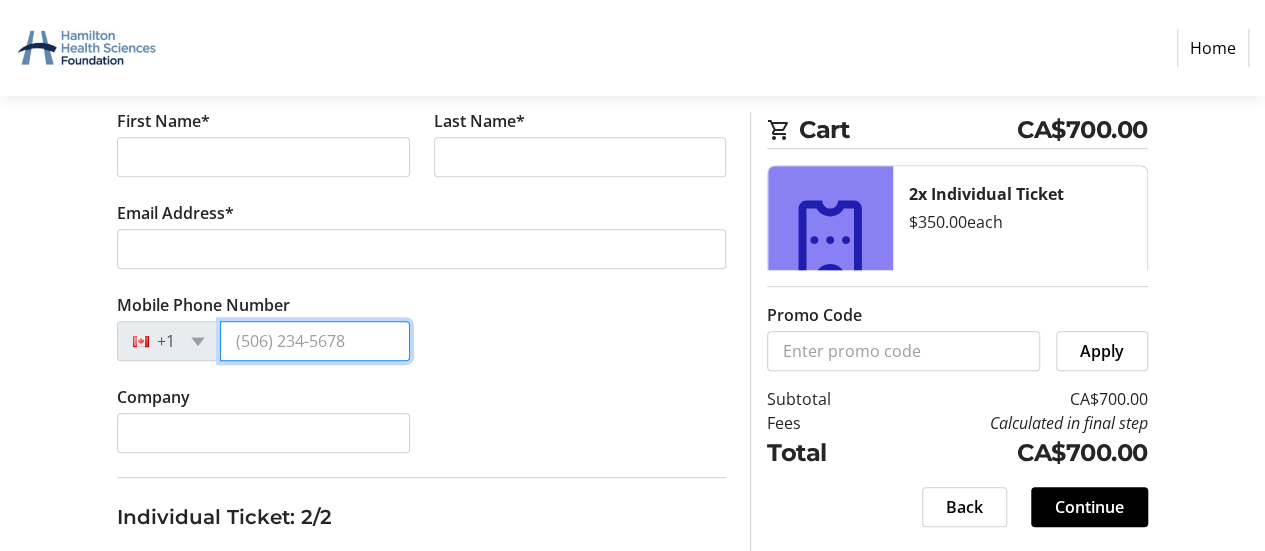 click on "Mobile Phone Number" at bounding box center [314, 341] 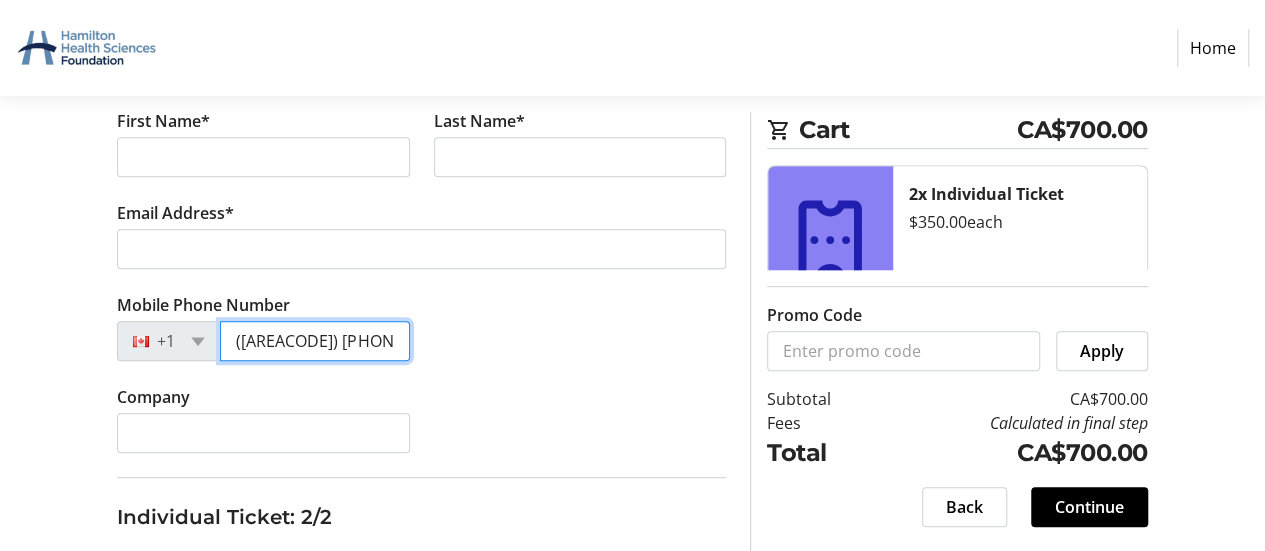 type on "([AREACODE]) [PHONE]" 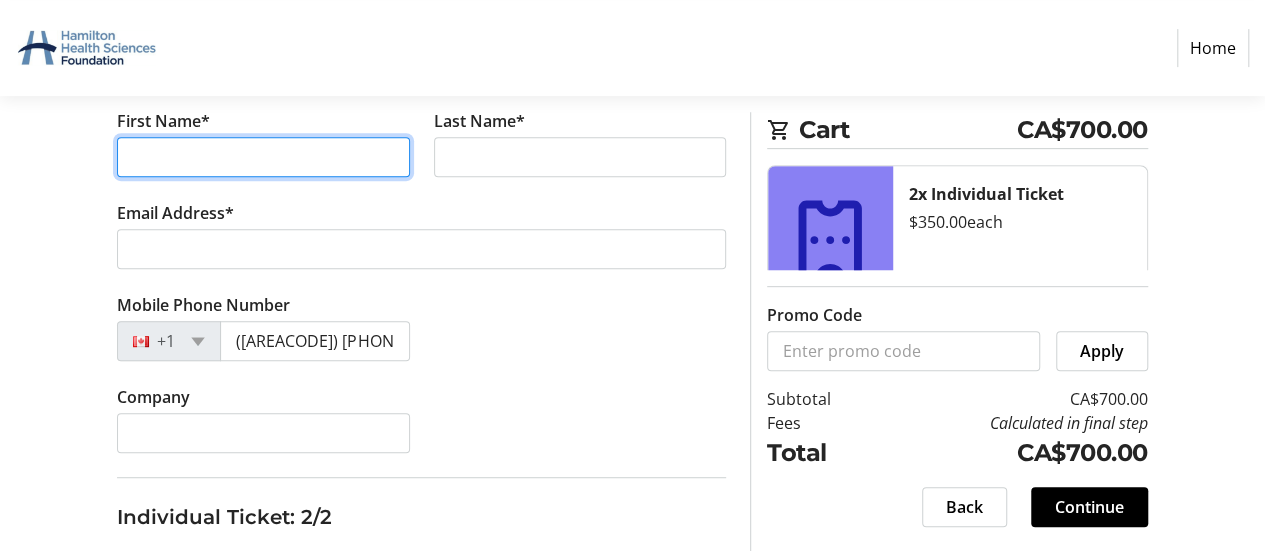 click on "First Name*" at bounding box center [263, 157] 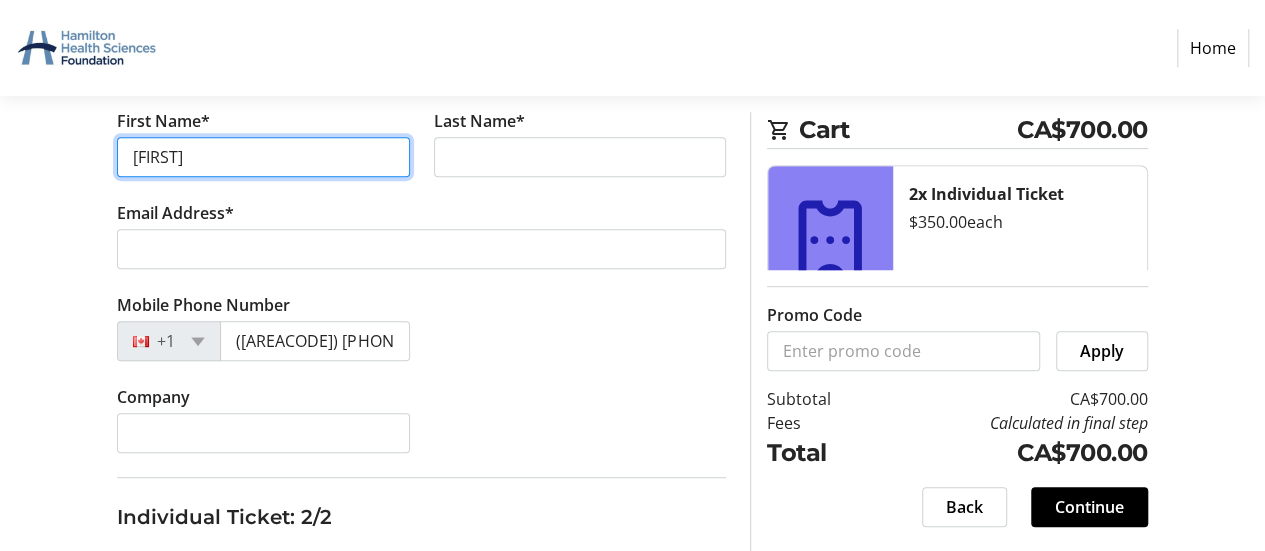 type on "[FIRST]" 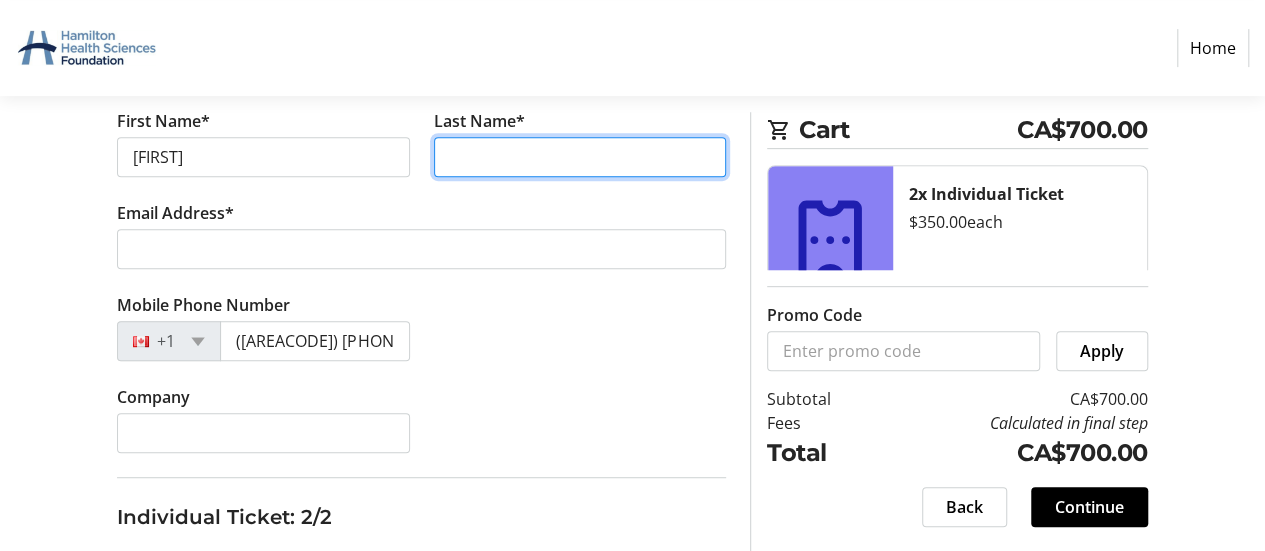 click on "Last Name*" at bounding box center (580, 157) 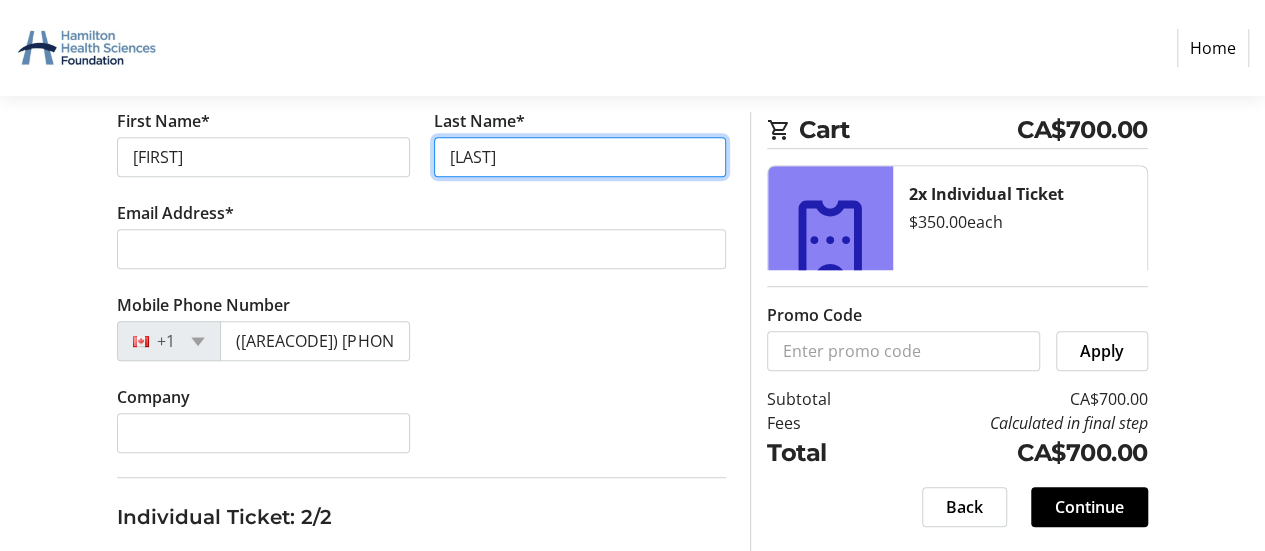 type on "[LAST]" 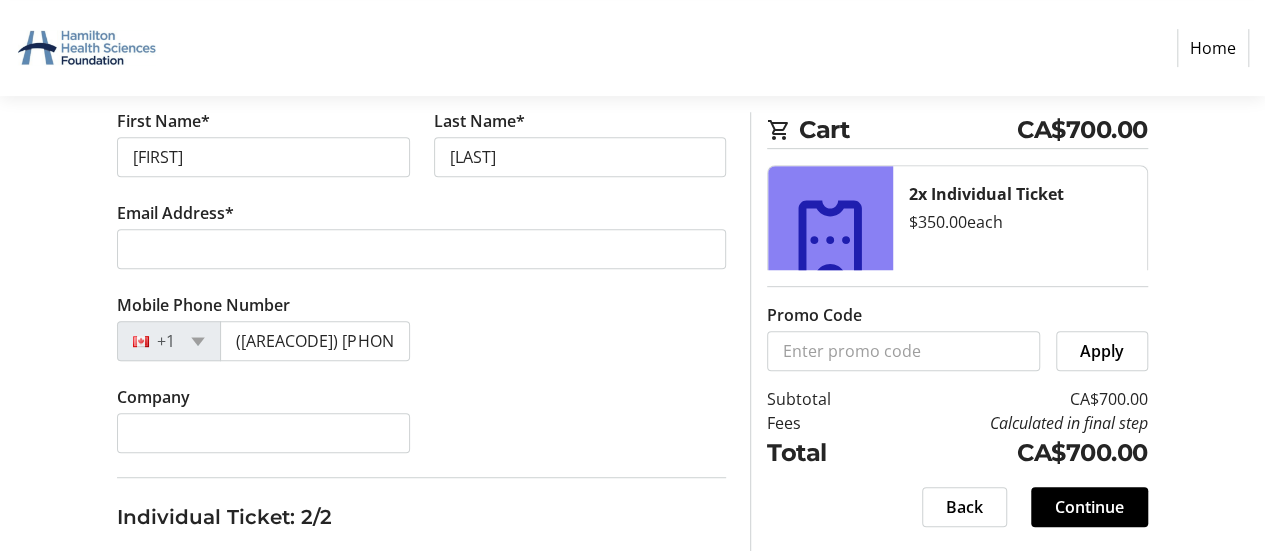 click on "Email Address*" 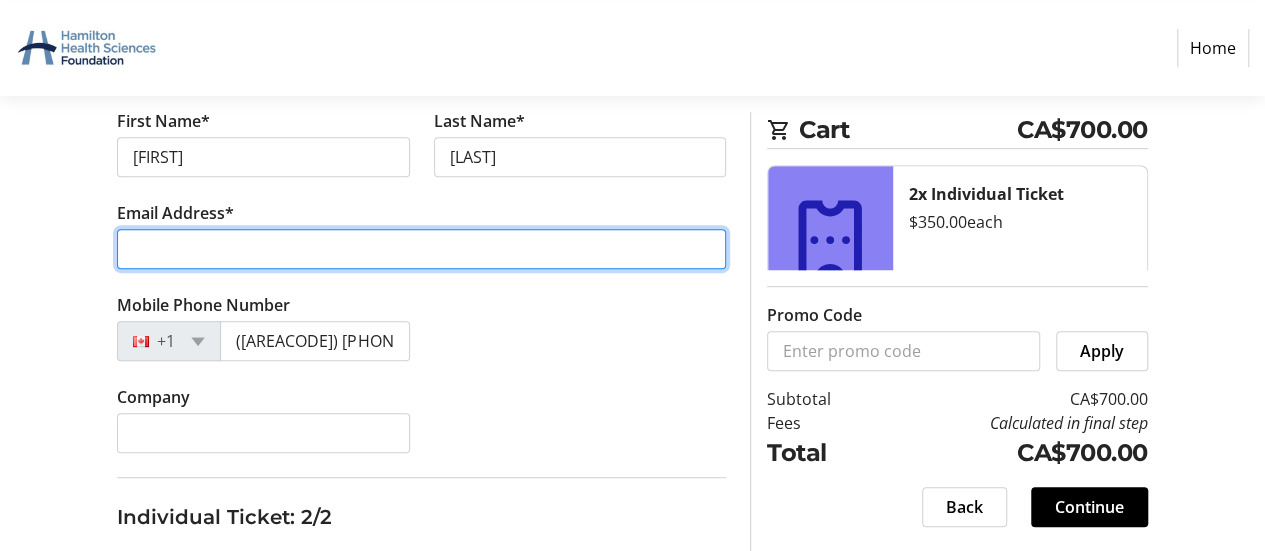 click on "Email Address*" at bounding box center (421, 249) 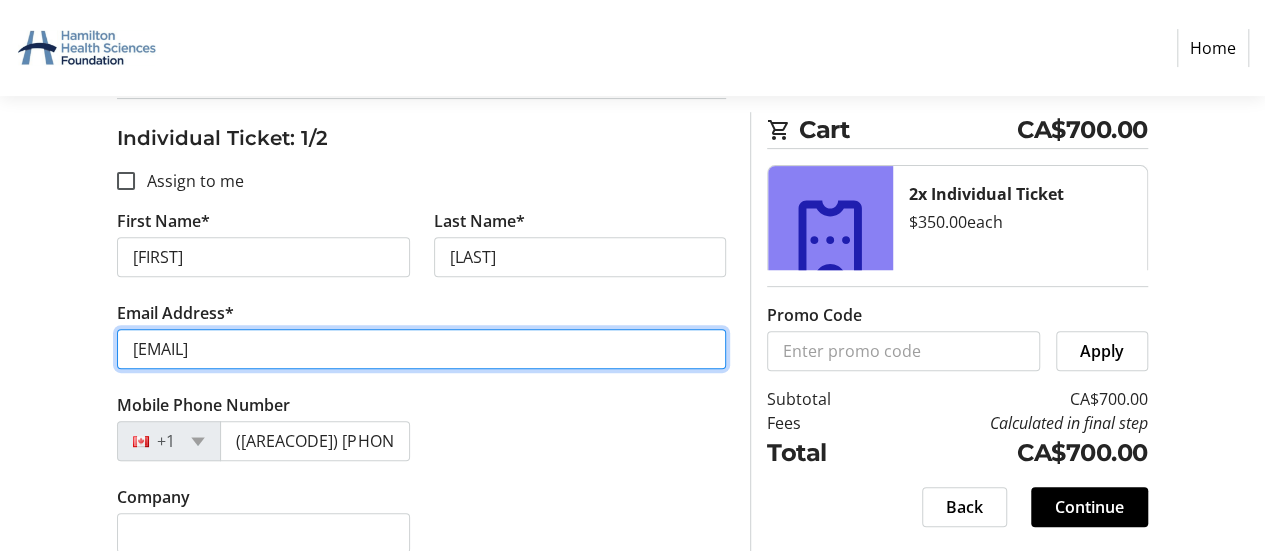 scroll, scrollTop: 164, scrollLeft: 0, axis: vertical 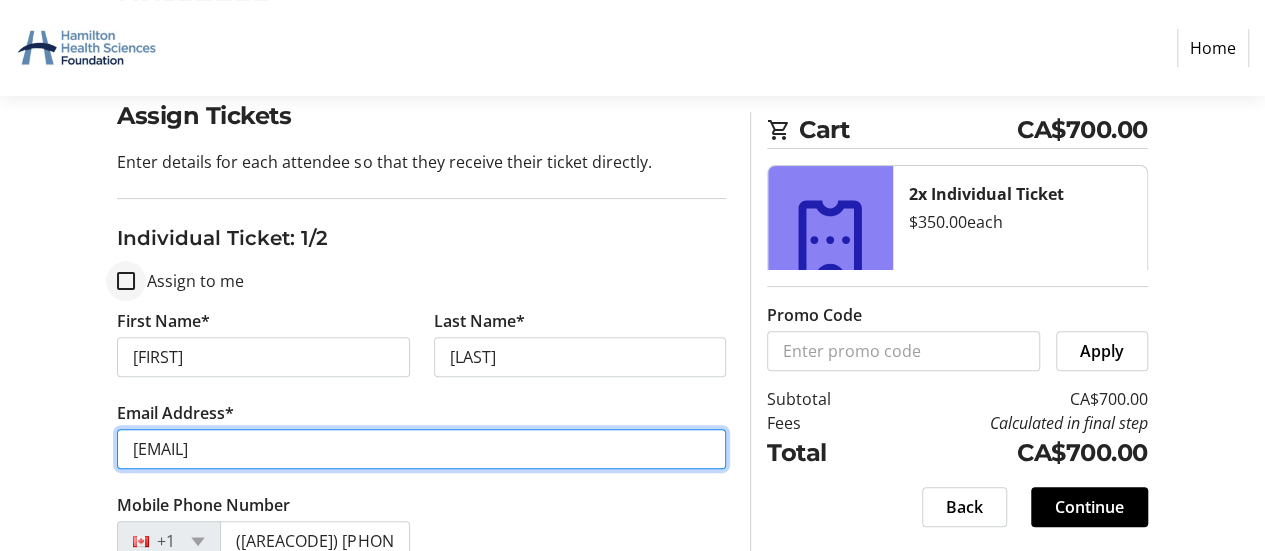 type on "[EMAIL]" 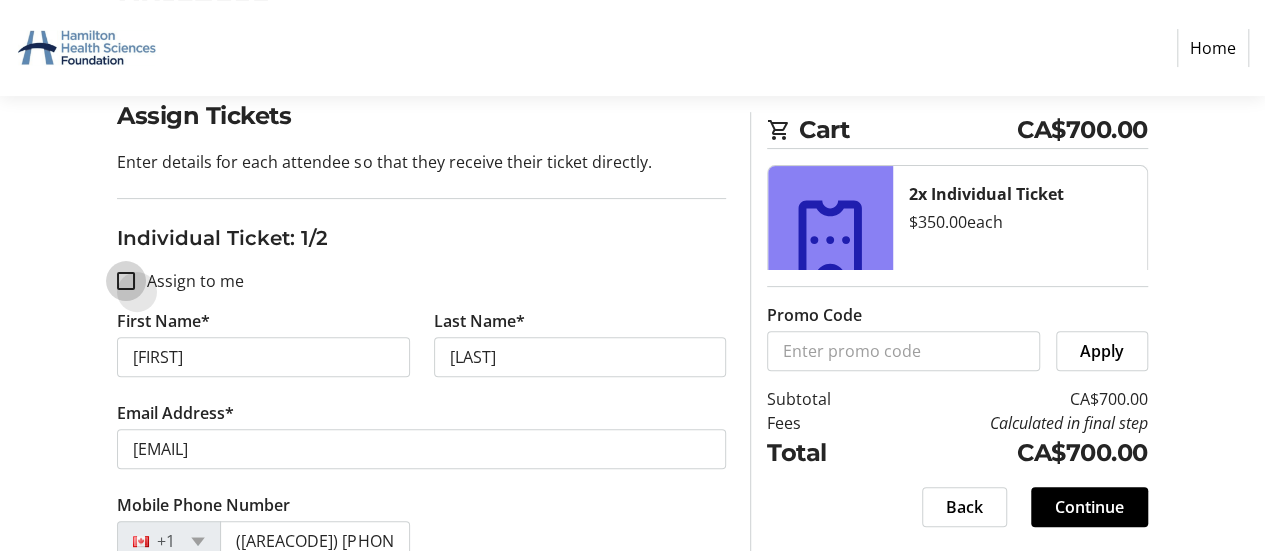 click on "Assign to me" at bounding box center [126, 281] 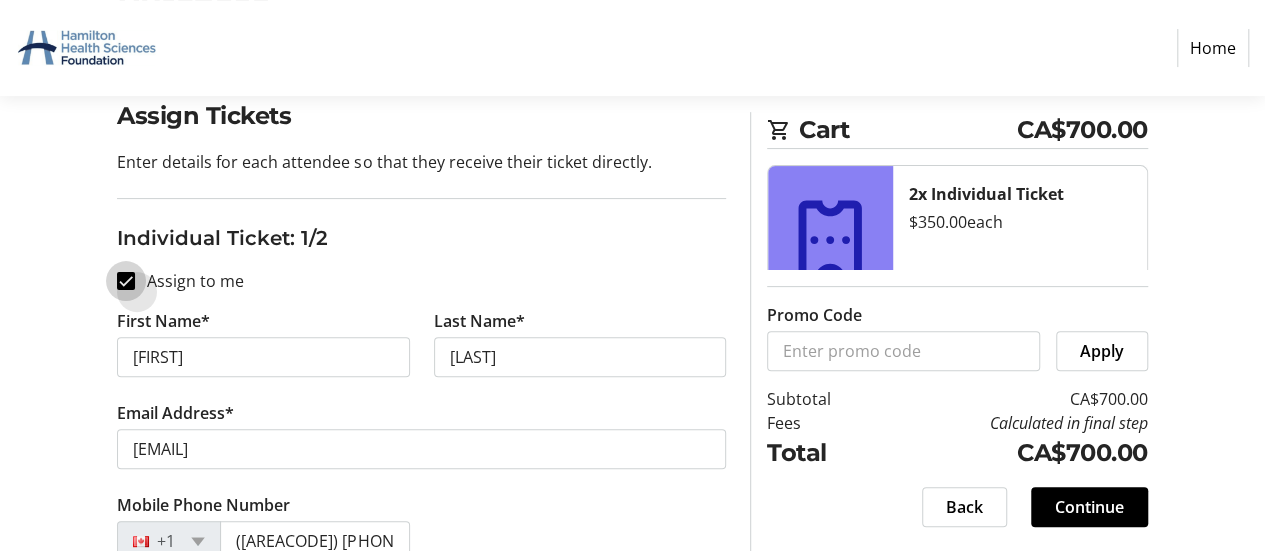 checkbox on "true" 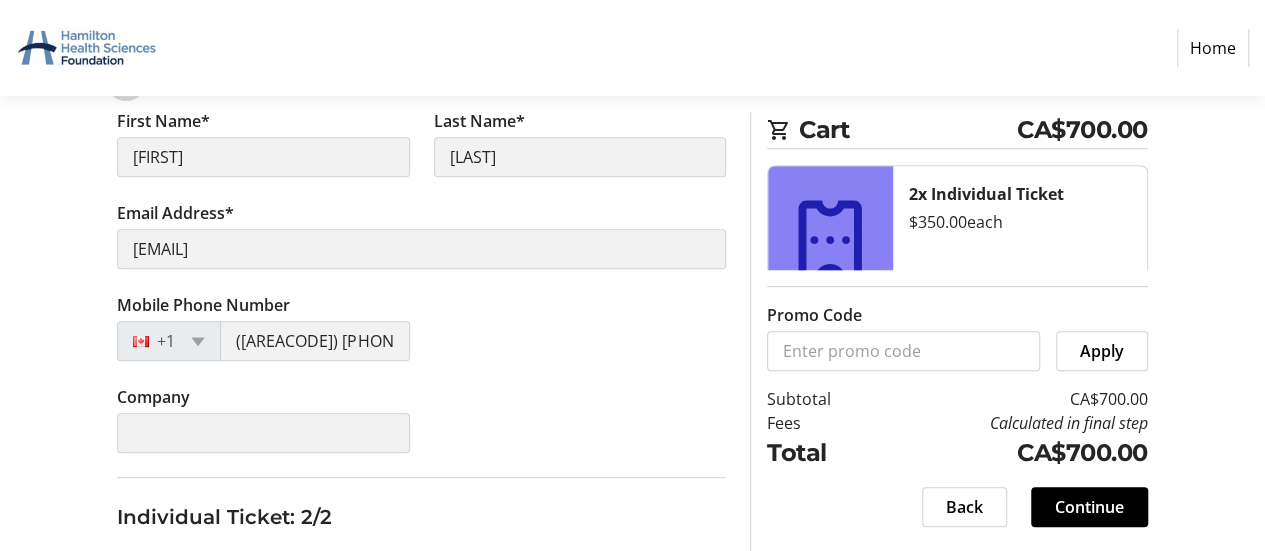 type on "[EMAIL]" 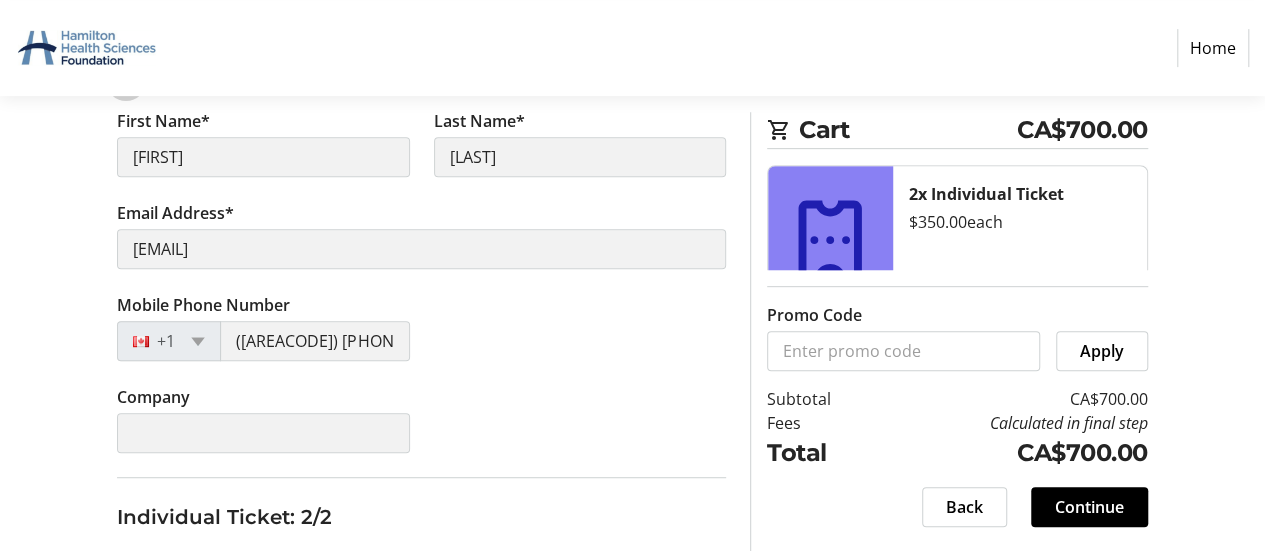 type 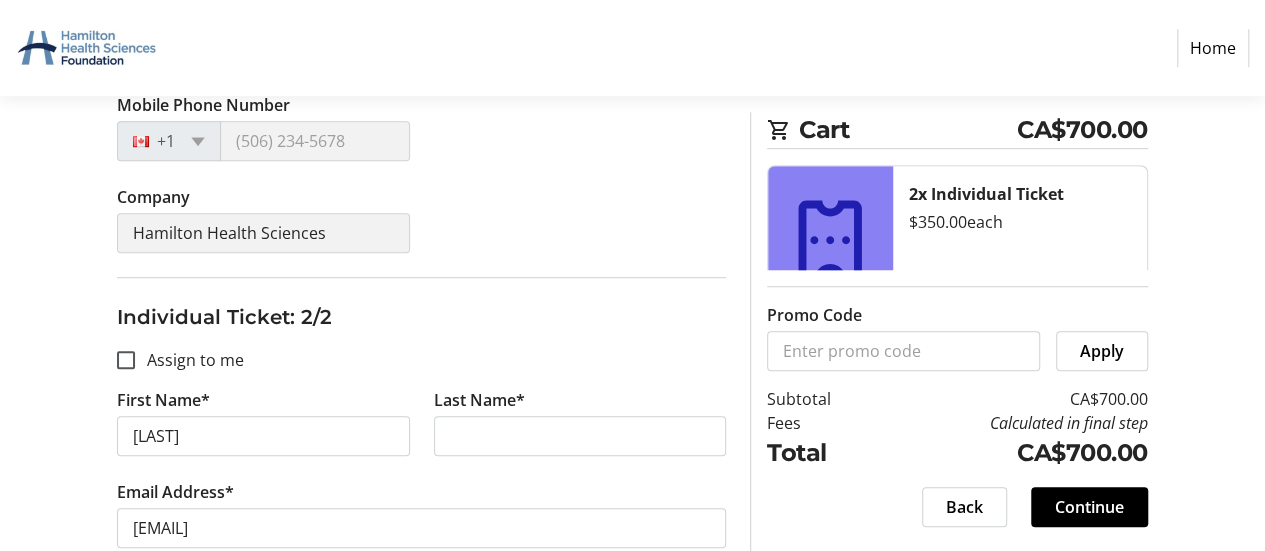 scroll, scrollTop: 664, scrollLeft: 0, axis: vertical 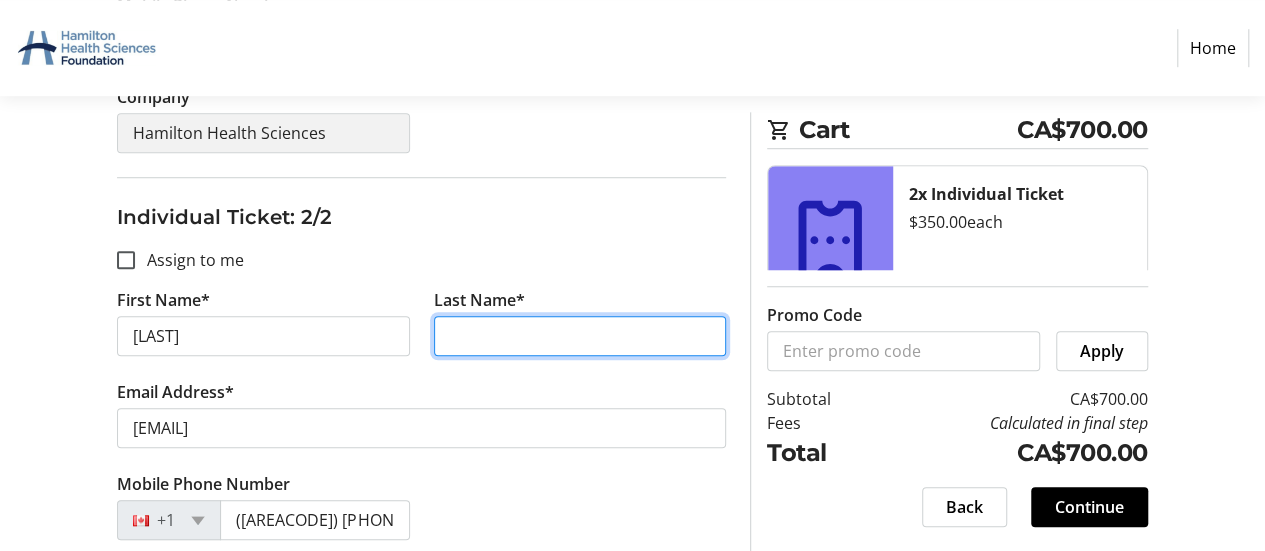 click on "Last Name*" at bounding box center [580, 336] 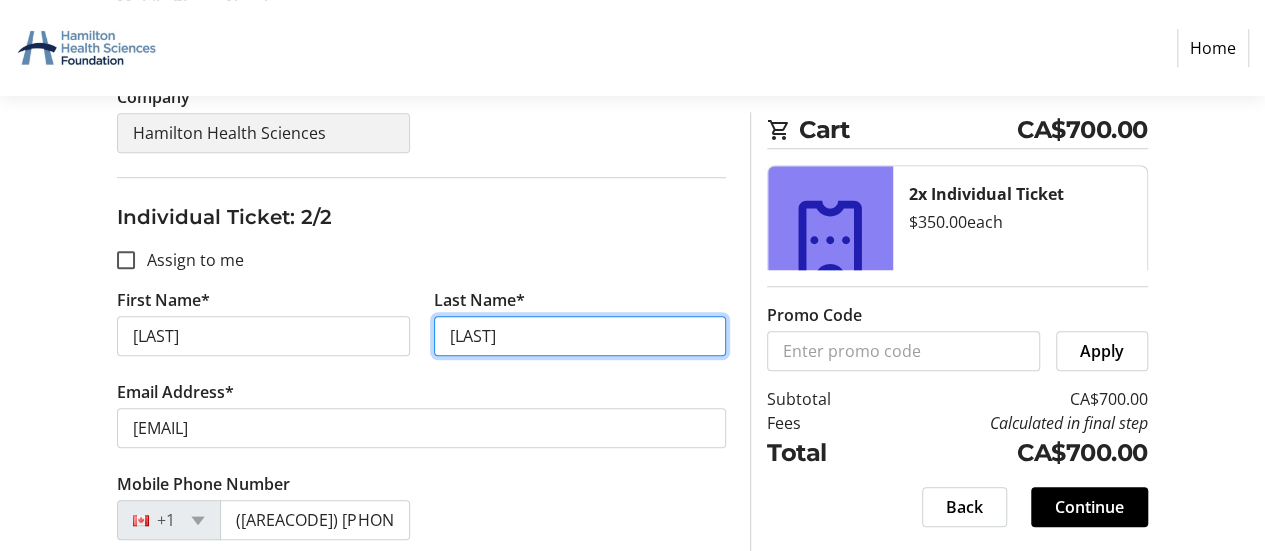 scroll, scrollTop: 764, scrollLeft: 0, axis: vertical 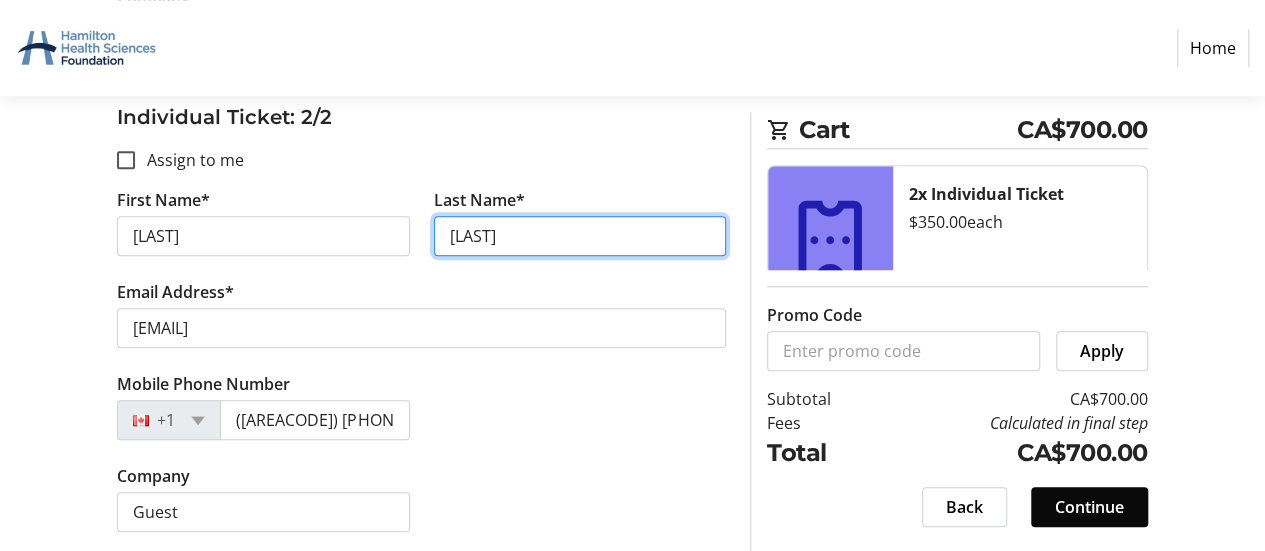 type on "[LAST]" 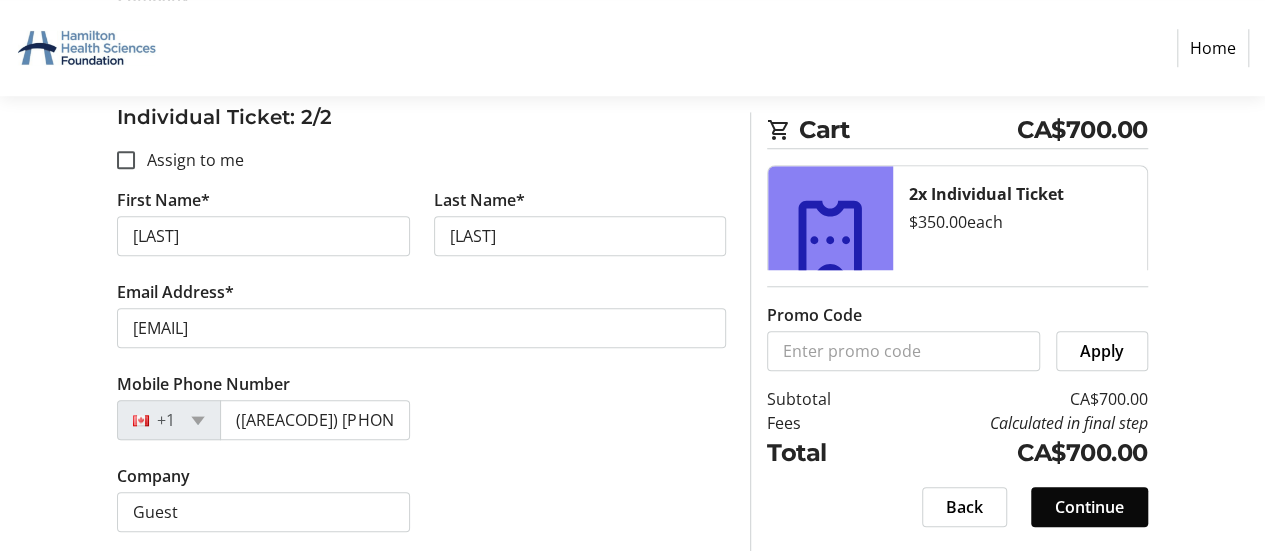 click on "Continue" 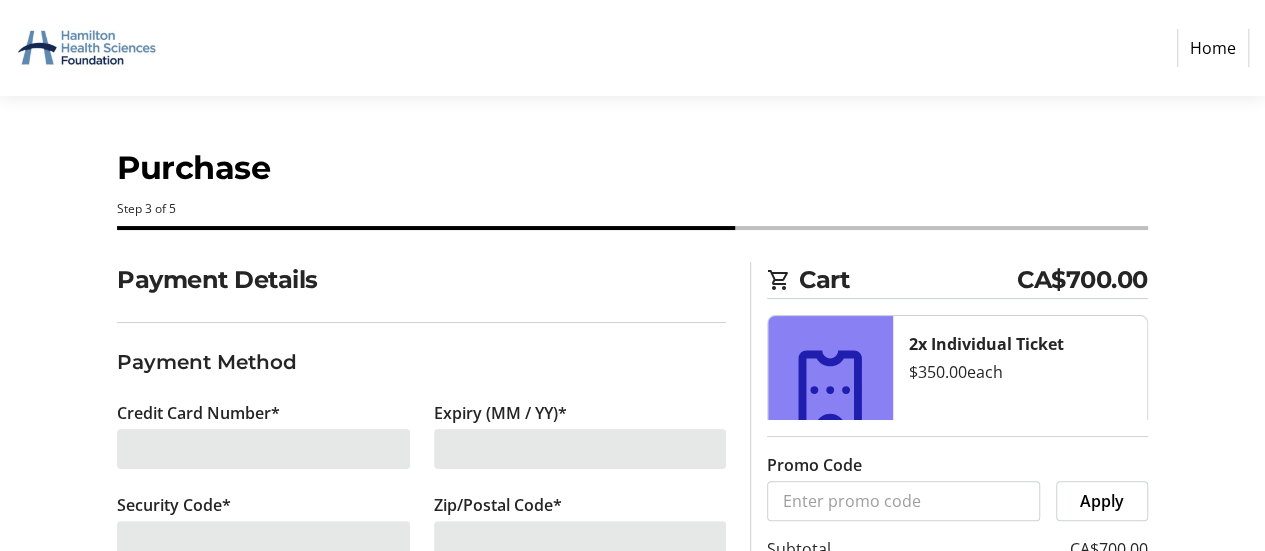 scroll, scrollTop: 150, scrollLeft: 0, axis: vertical 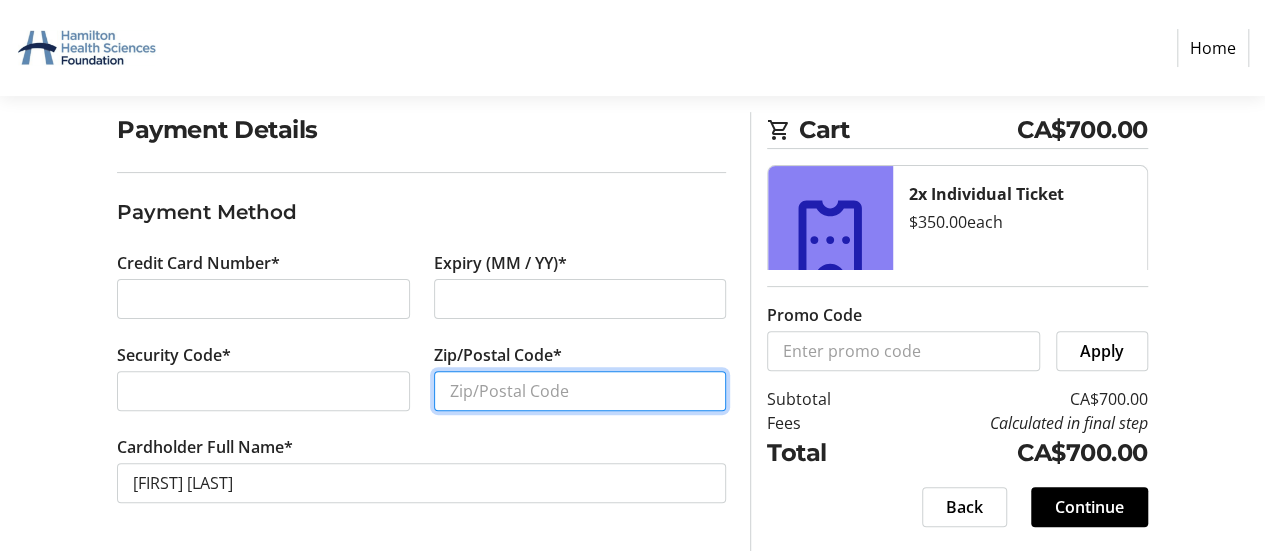 click on "Zip/Postal Code*" at bounding box center (580, 391) 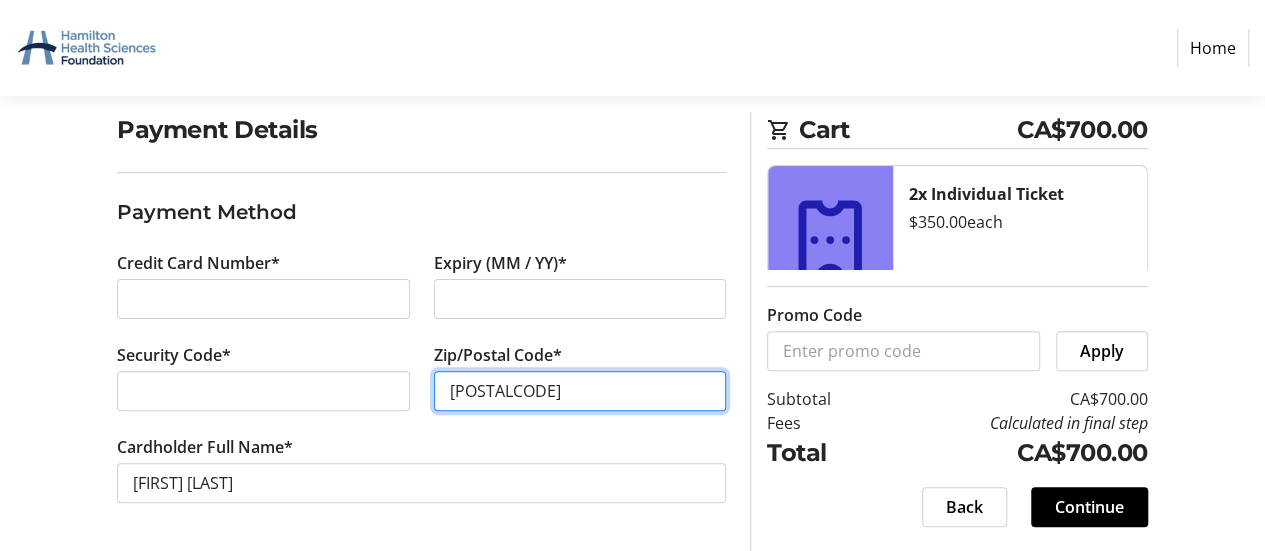 type on "[POSTALCODE]" 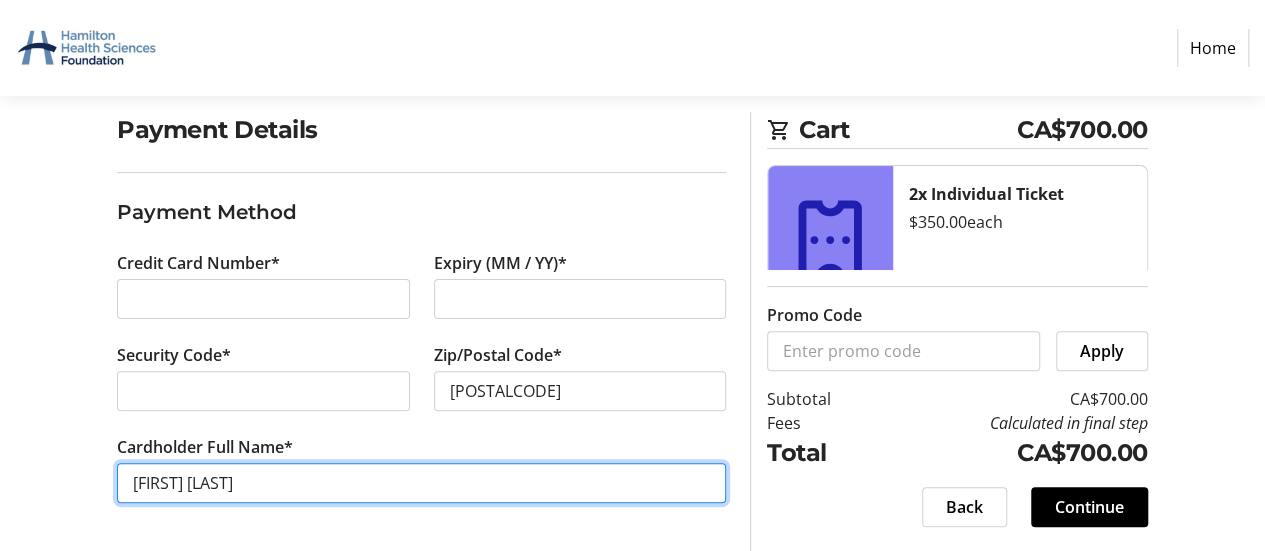 click on "[FIRST] [LAST]" at bounding box center [421, 483] 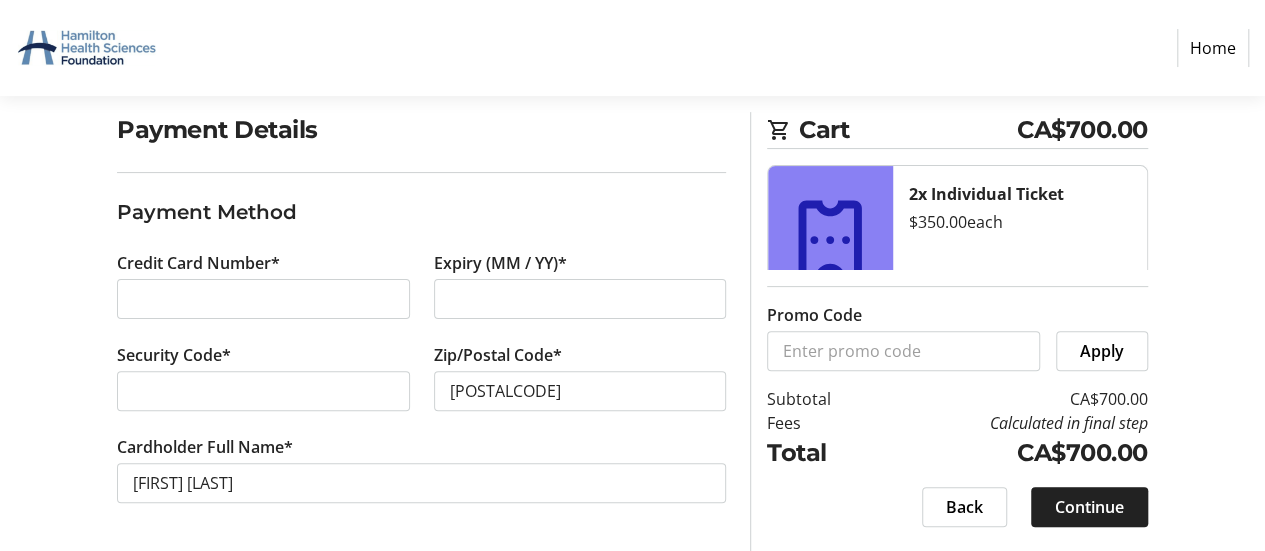 click on "Continue" 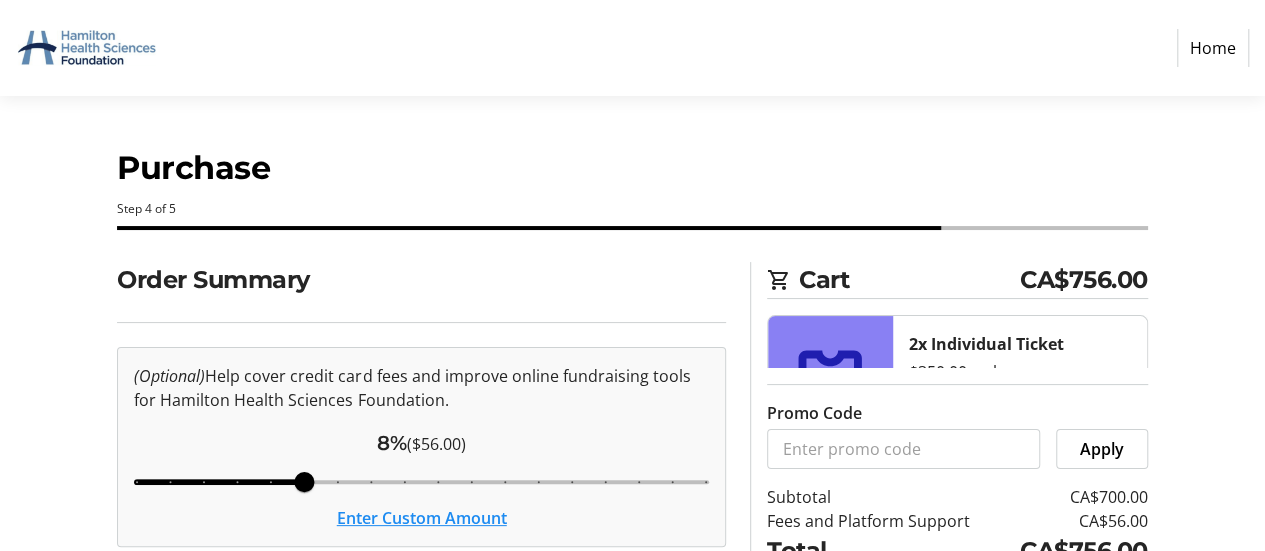 scroll, scrollTop: 200, scrollLeft: 0, axis: vertical 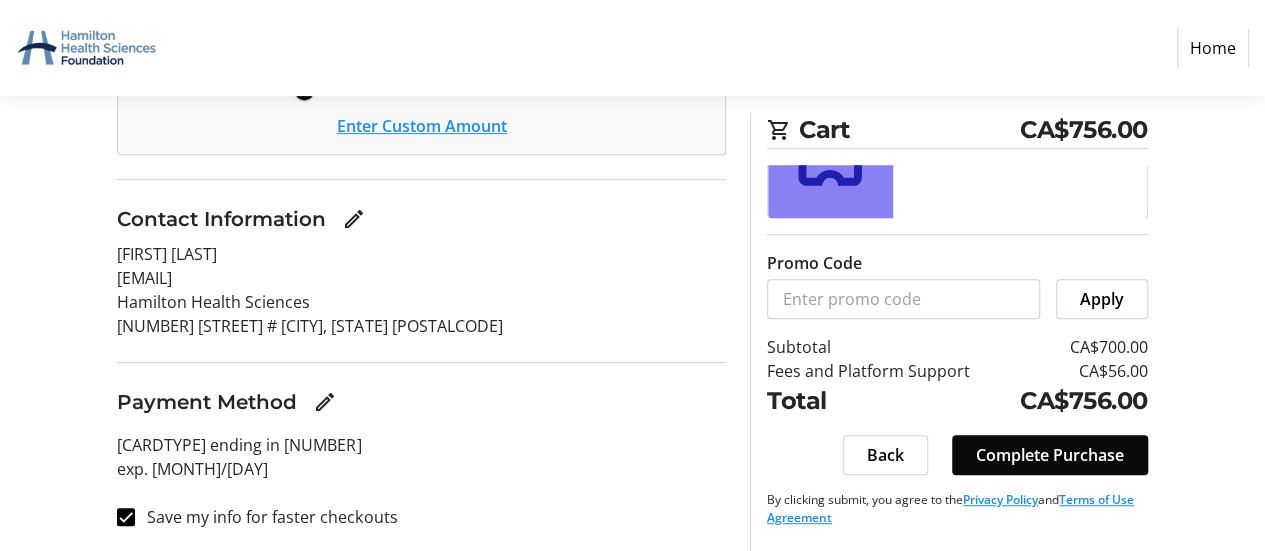 click on "Complete Purchase" 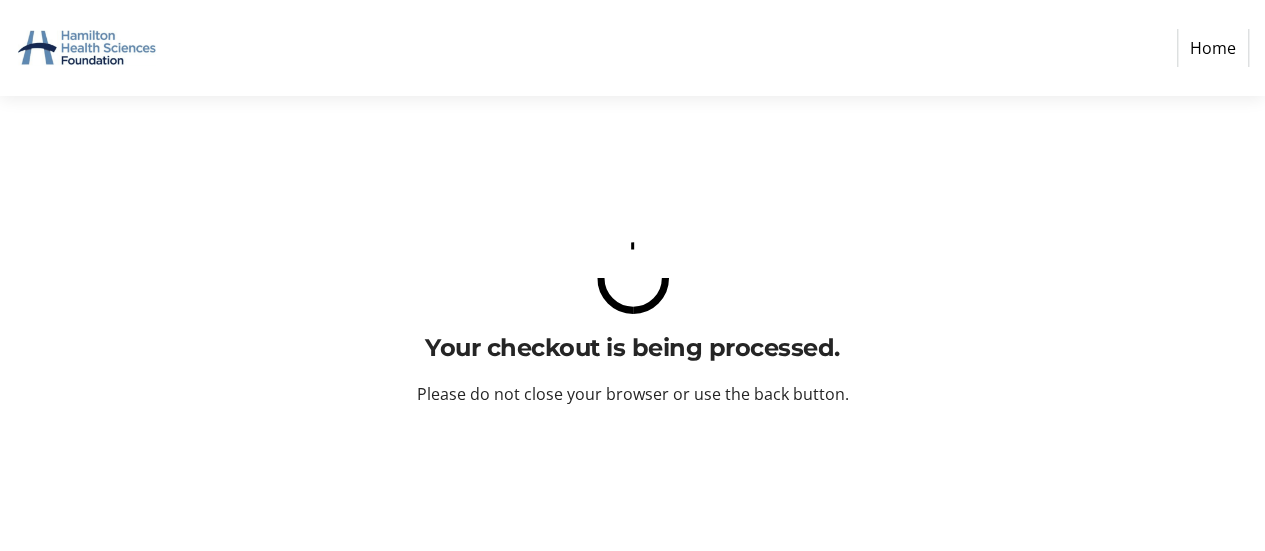 scroll, scrollTop: 0, scrollLeft: 0, axis: both 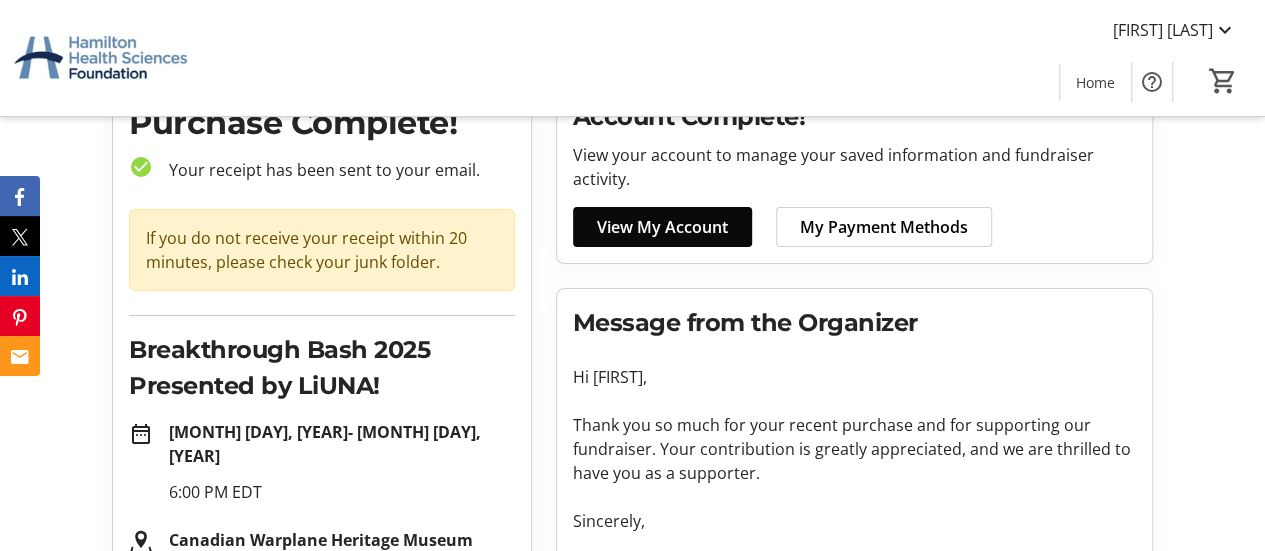 click on "View My Account" 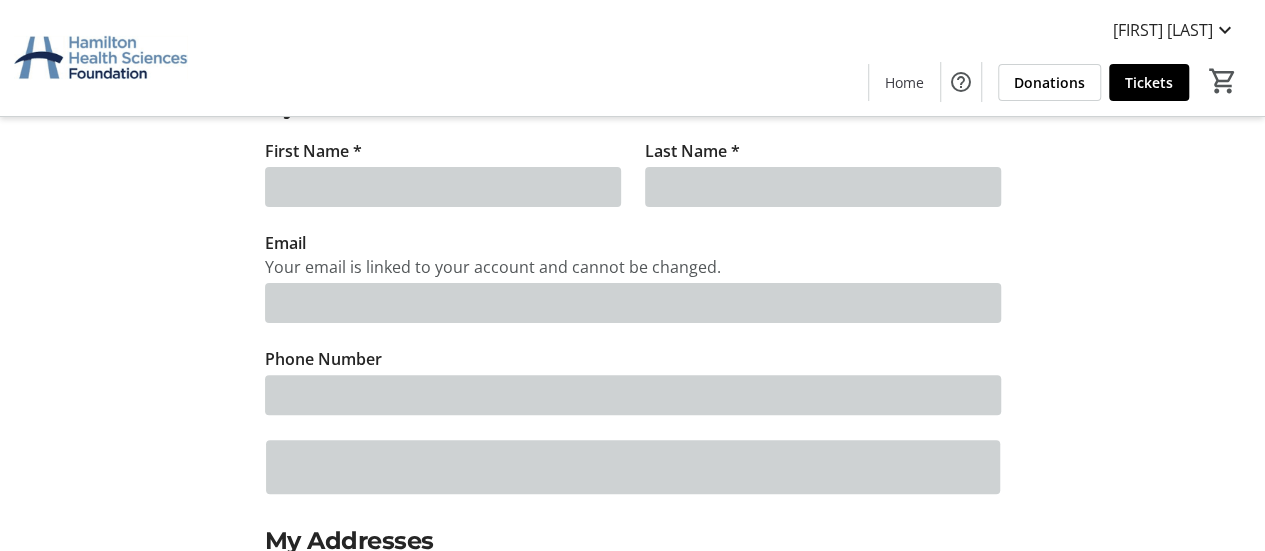 scroll, scrollTop: 0, scrollLeft: 0, axis: both 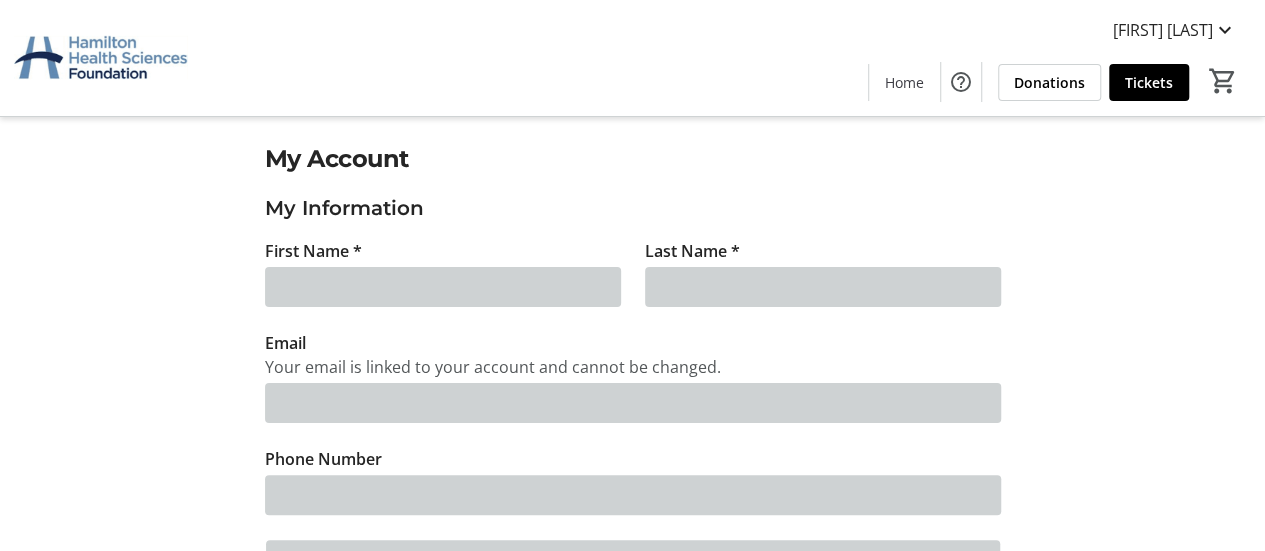 type on "[FIRST]" 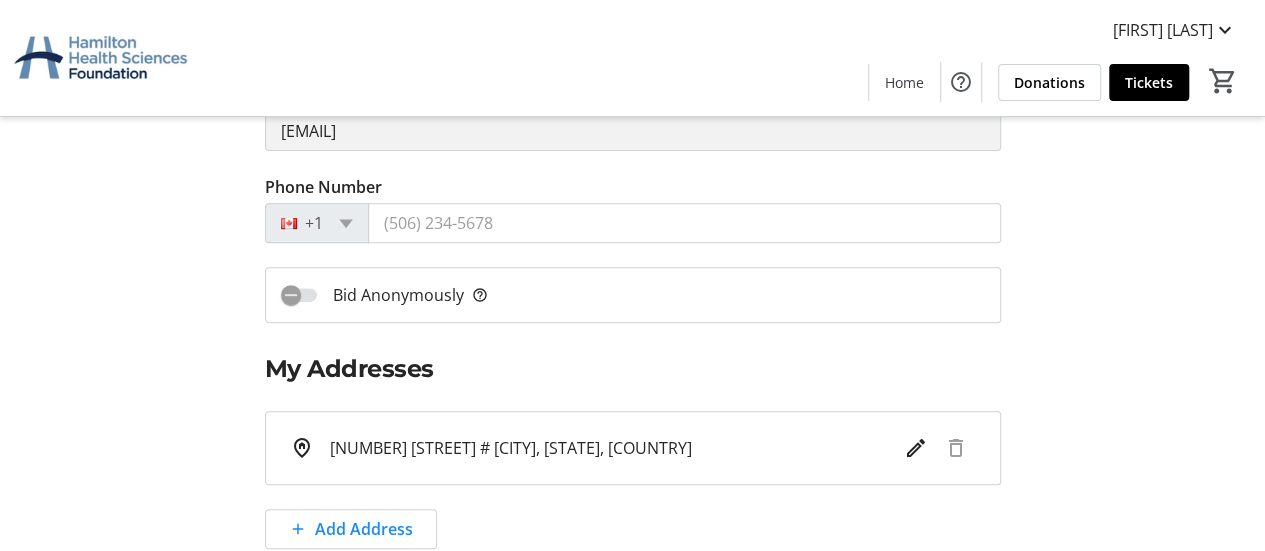 scroll, scrollTop: 0, scrollLeft: 0, axis: both 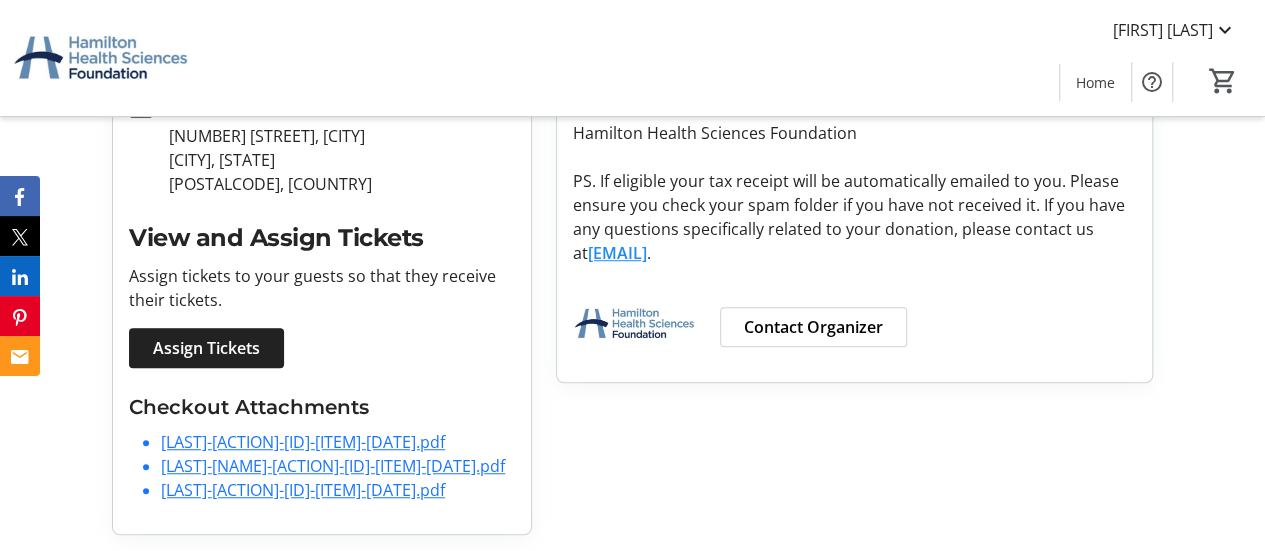 click on "Assign Tickets" 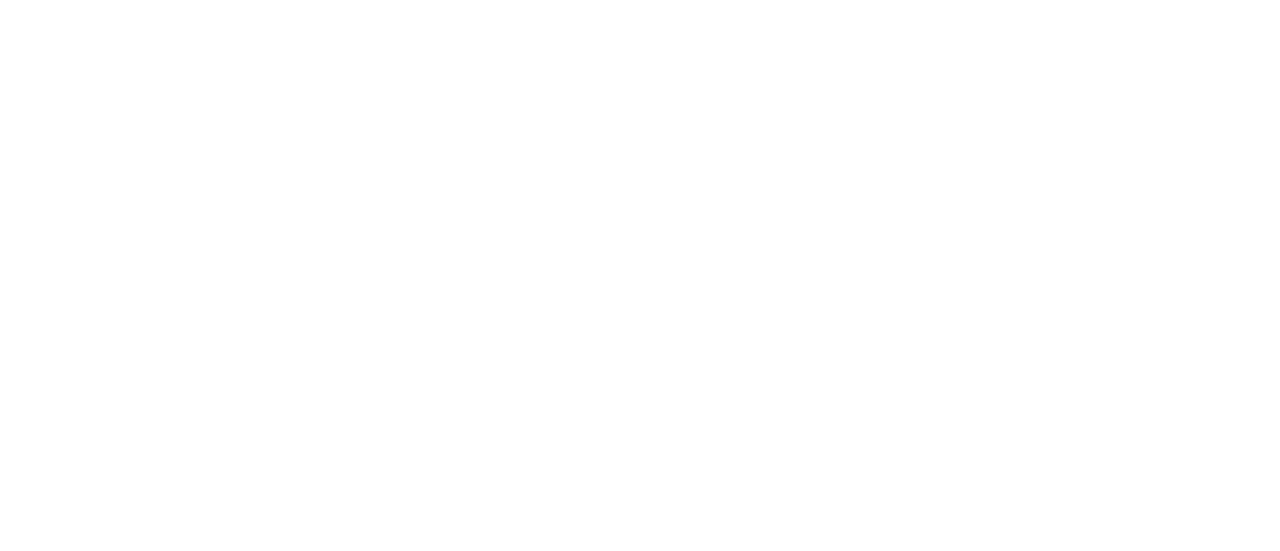 scroll, scrollTop: 0, scrollLeft: 0, axis: both 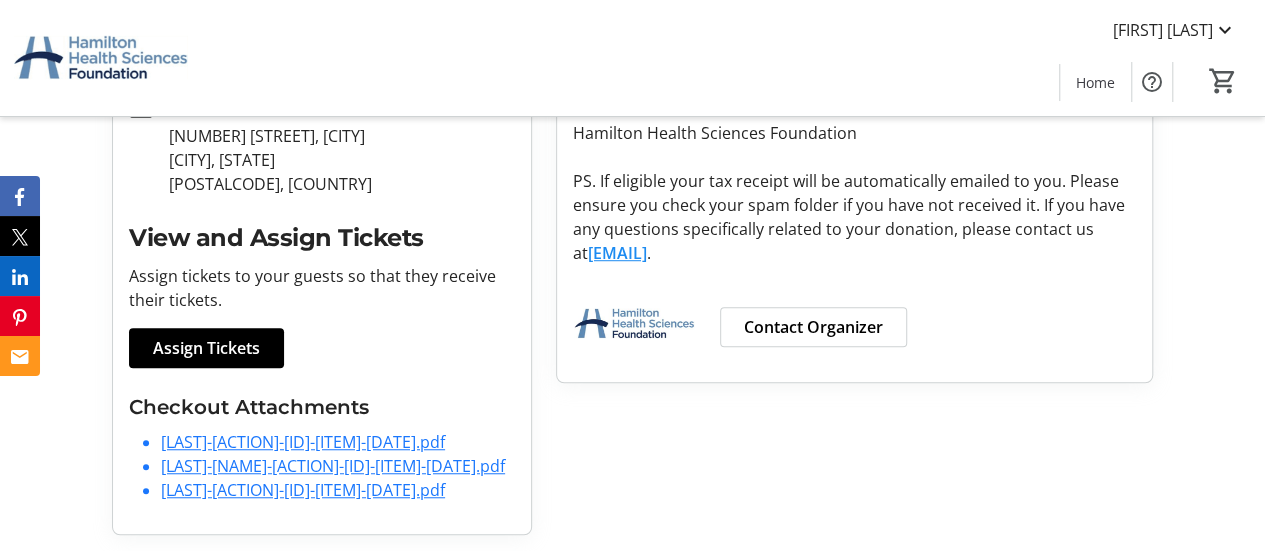 click on "[LAST]-[ACTION]-[ID]-[ITEM]-[DATE].pdf" 